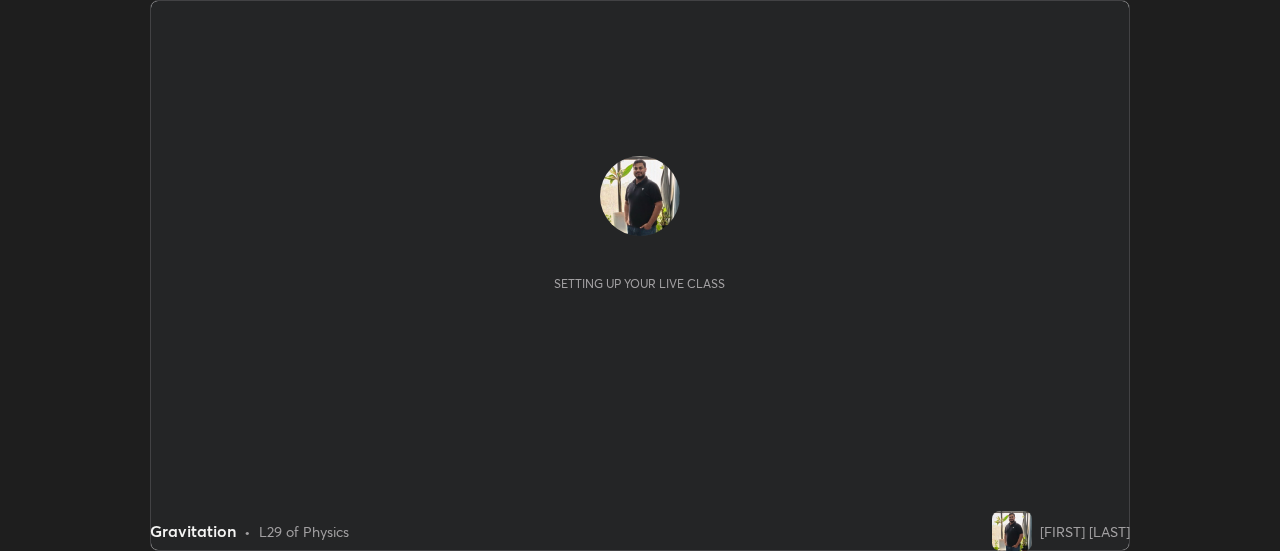 scroll, scrollTop: 0, scrollLeft: 0, axis: both 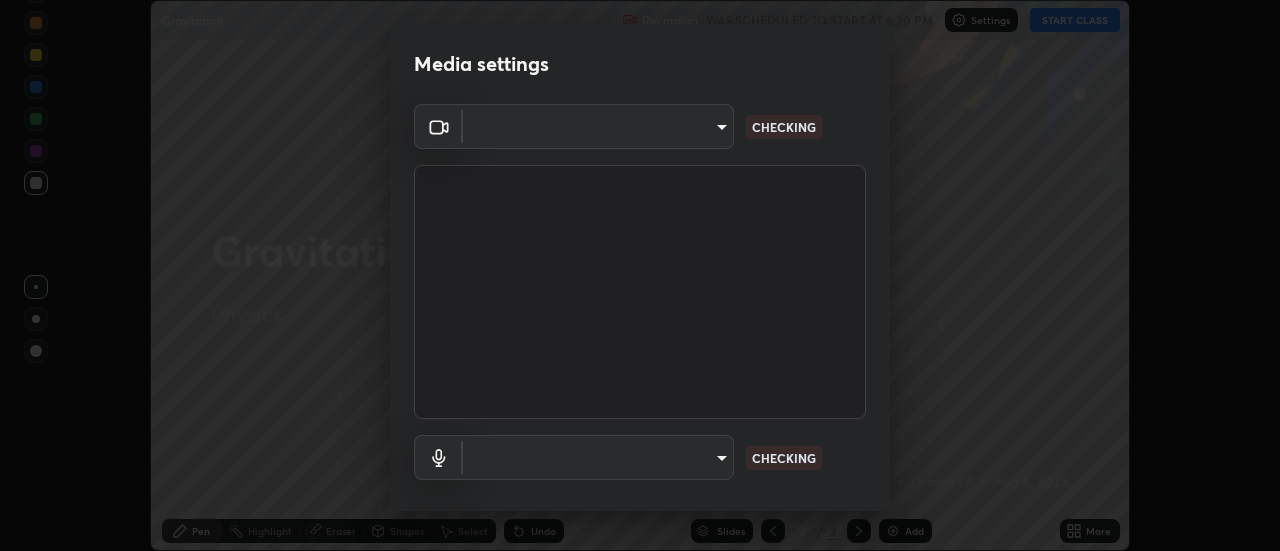 type on "0ade6c1a2b09329684cd28a63f80ec040423d12f5d12a0ebf447b2472701ef61" 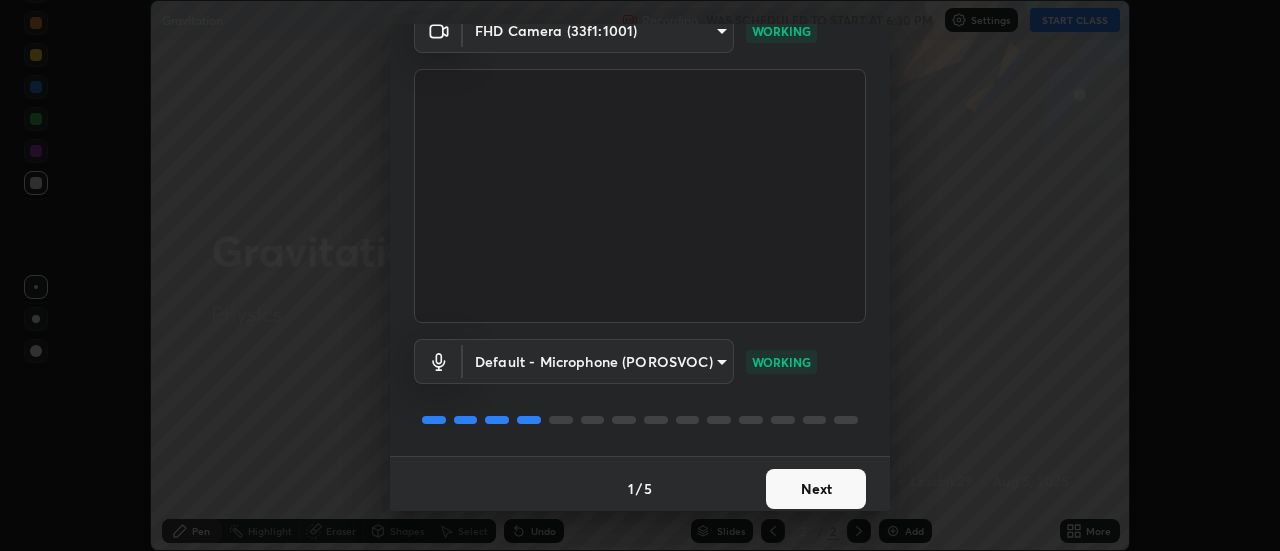 scroll, scrollTop: 105, scrollLeft: 0, axis: vertical 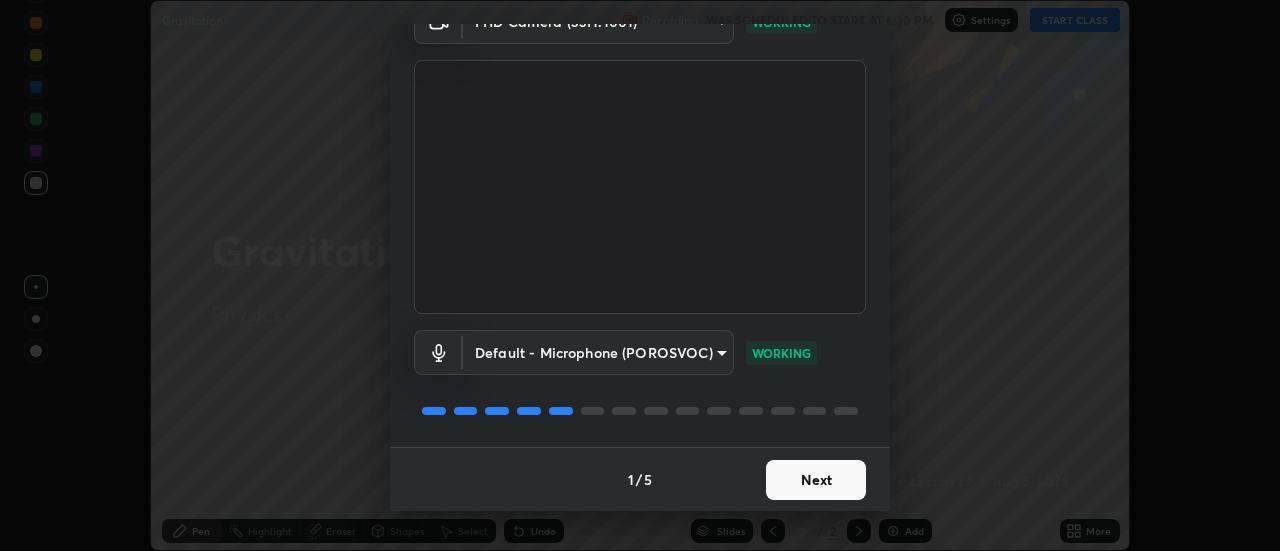 click on "Next" at bounding box center (816, 480) 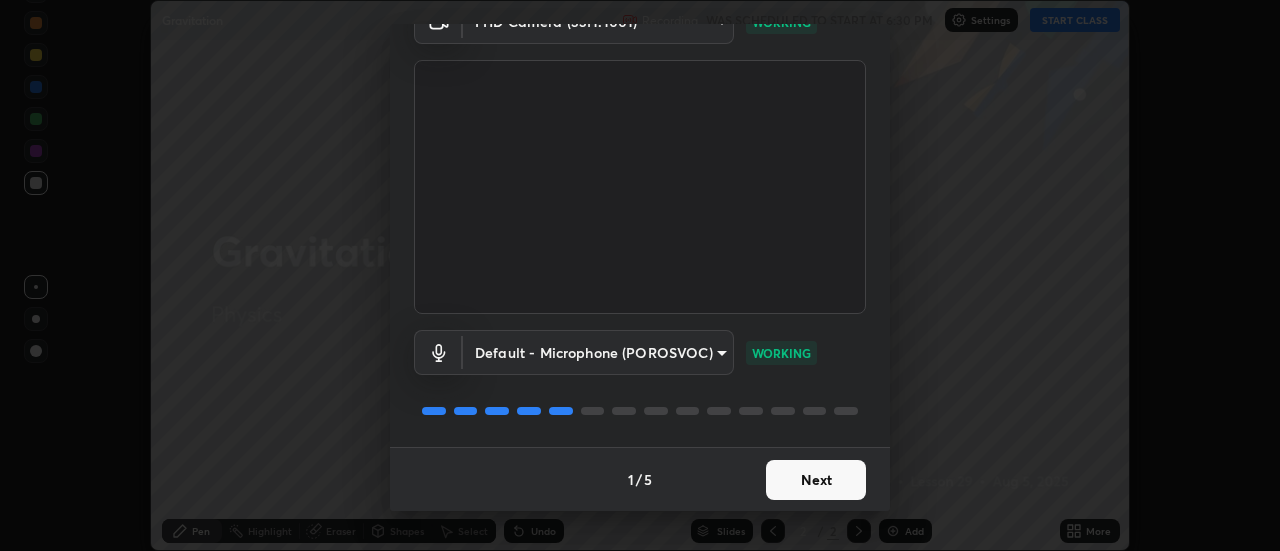 scroll, scrollTop: 0, scrollLeft: 0, axis: both 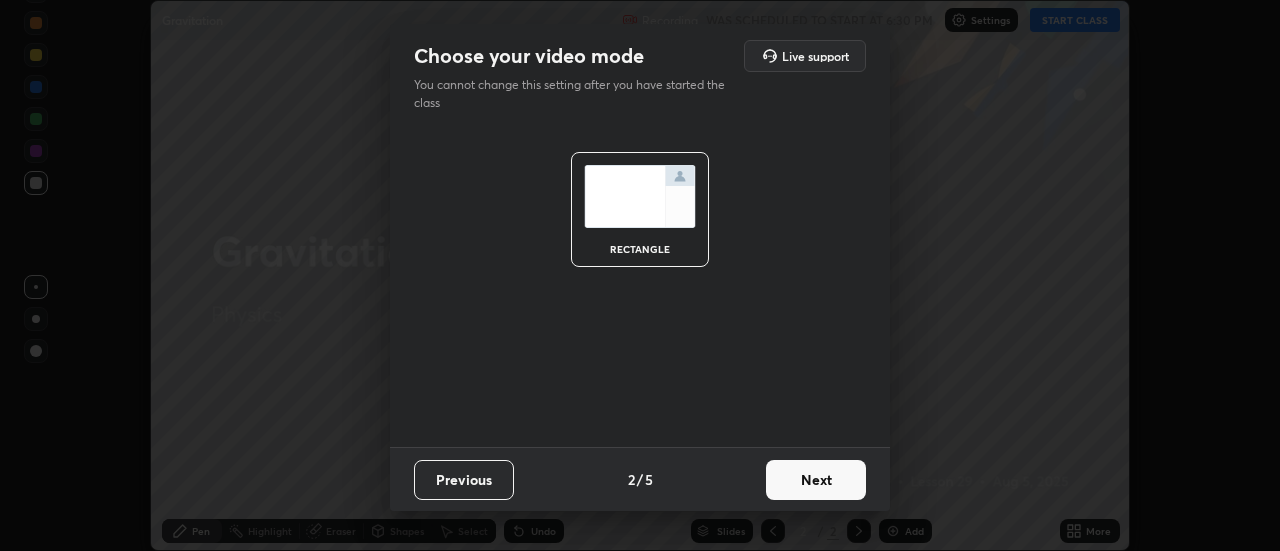 click on "Next" at bounding box center (816, 480) 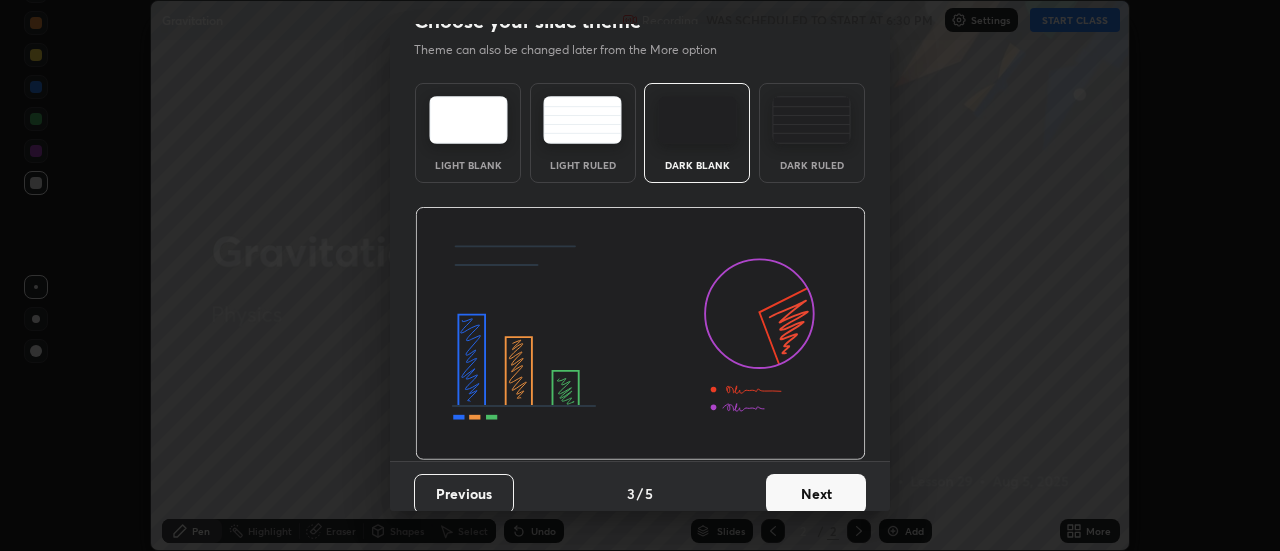 scroll, scrollTop: 49, scrollLeft: 0, axis: vertical 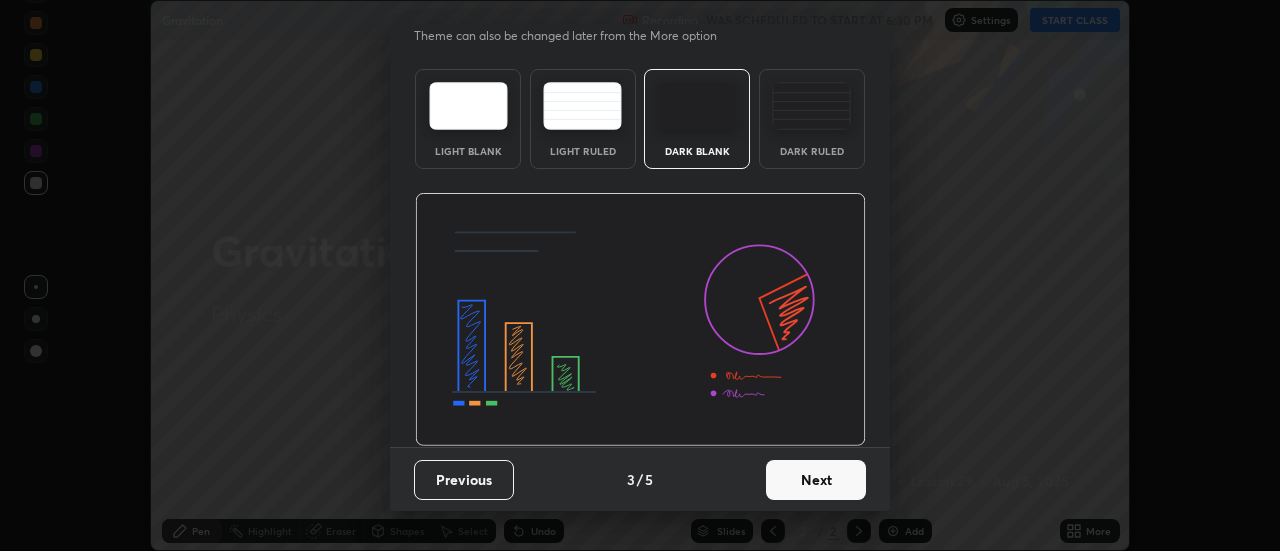 click on "Next" at bounding box center (816, 480) 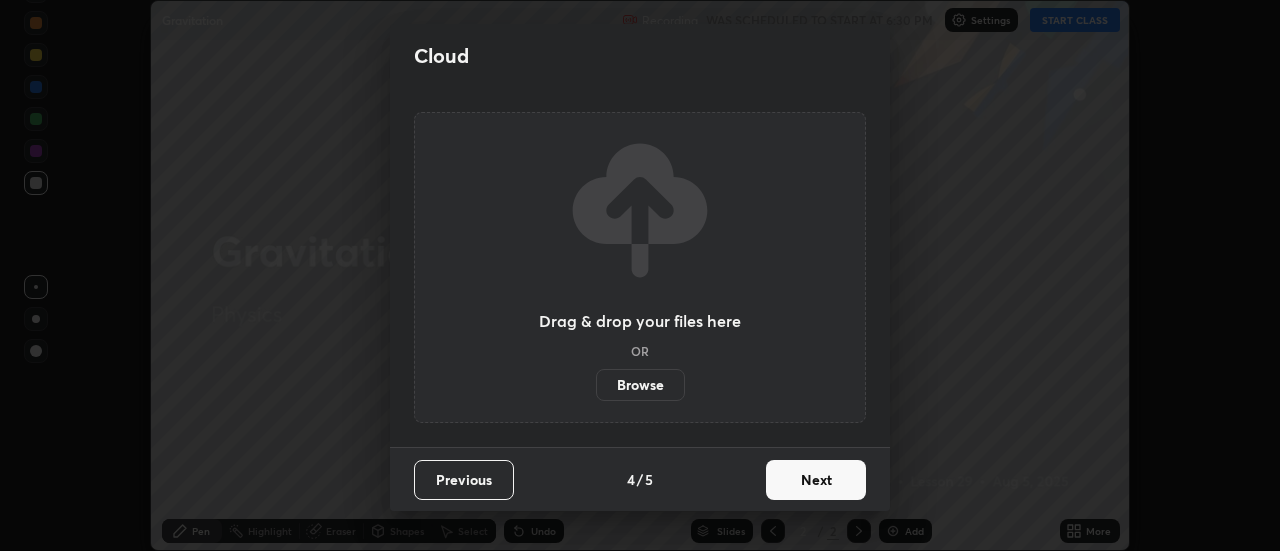scroll, scrollTop: 0, scrollLeft: 0, axis: both 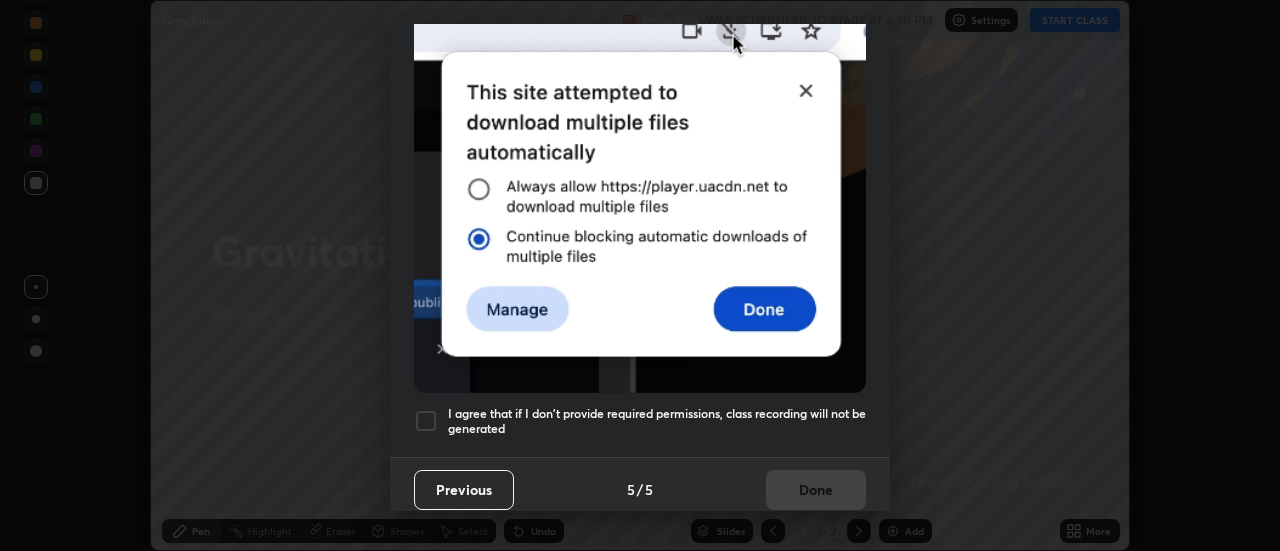 click at bounding box center [426, 421] 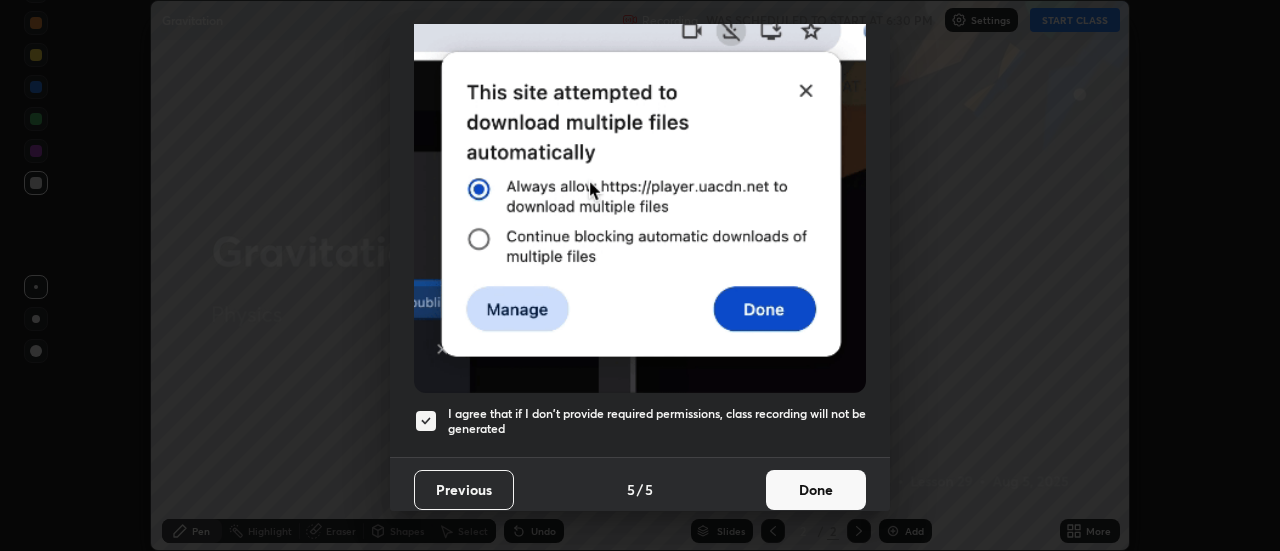 click on "Done" at bounding box center (816, 490) 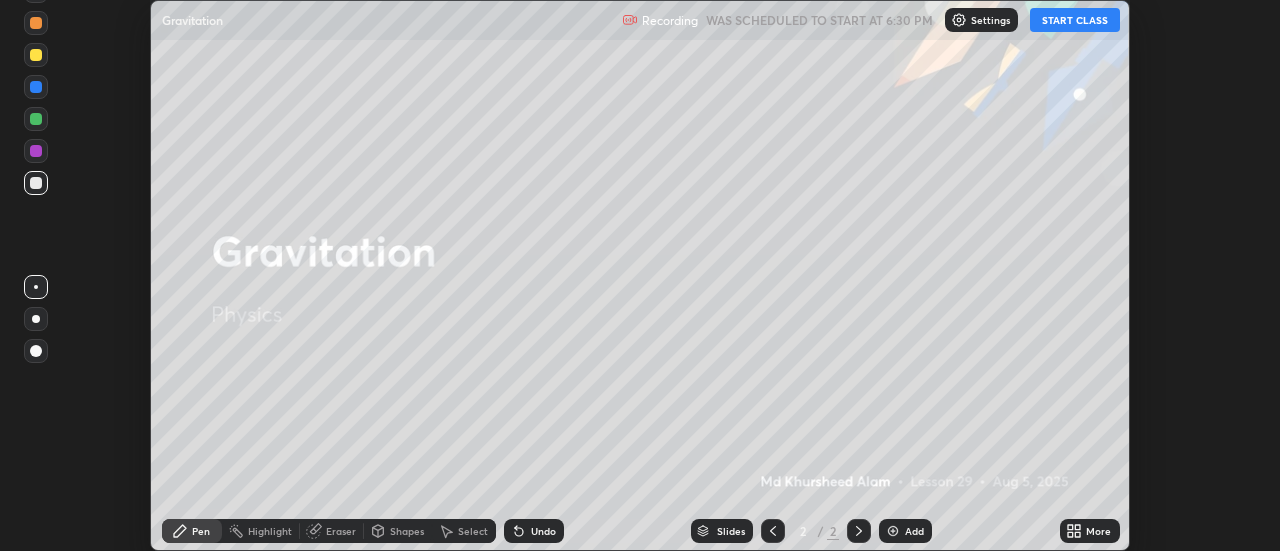 click on "More" at bounding box center (1098, 531) 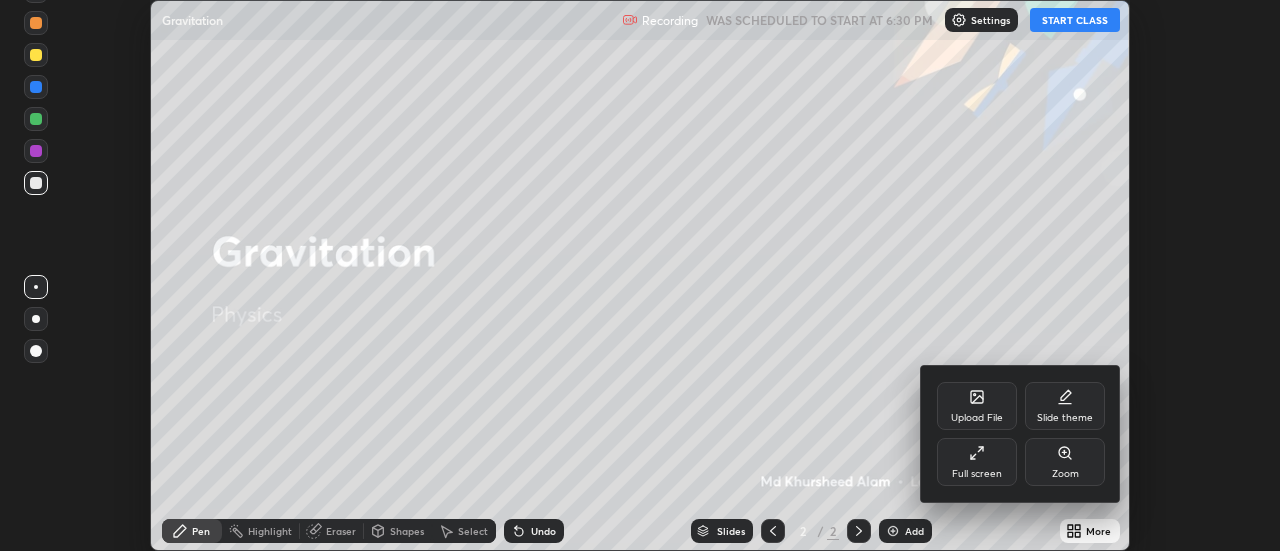 click on "Full screen" at bounding box center (977, 462) 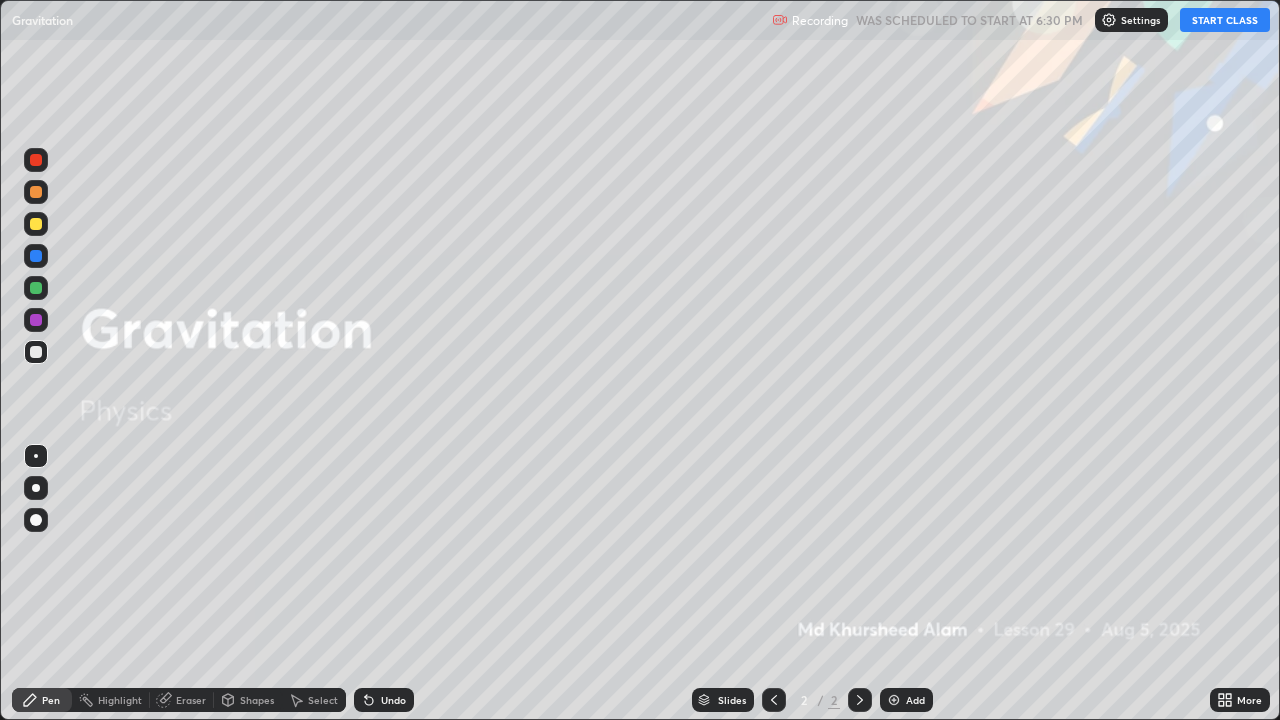 scroll, scrollTop: 99280, scrollLeft: 98720, axis: both 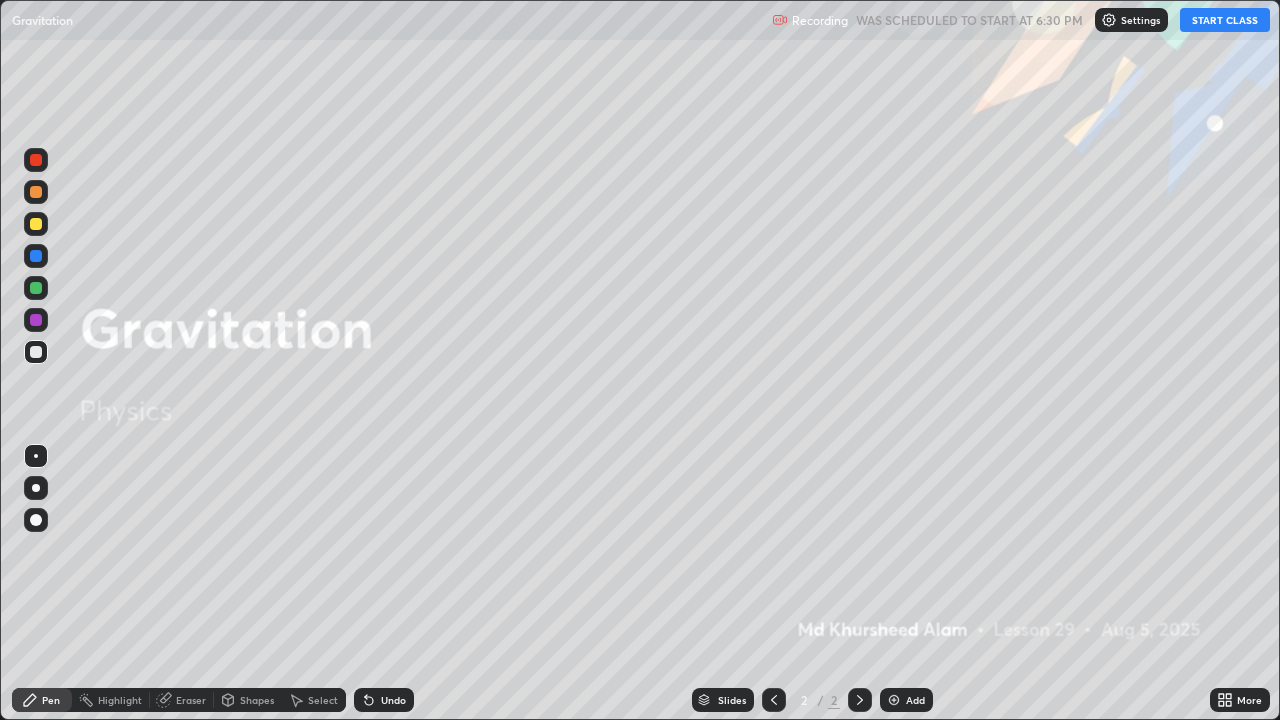 click on "START CLASS" at bounding box center (1225, 20) 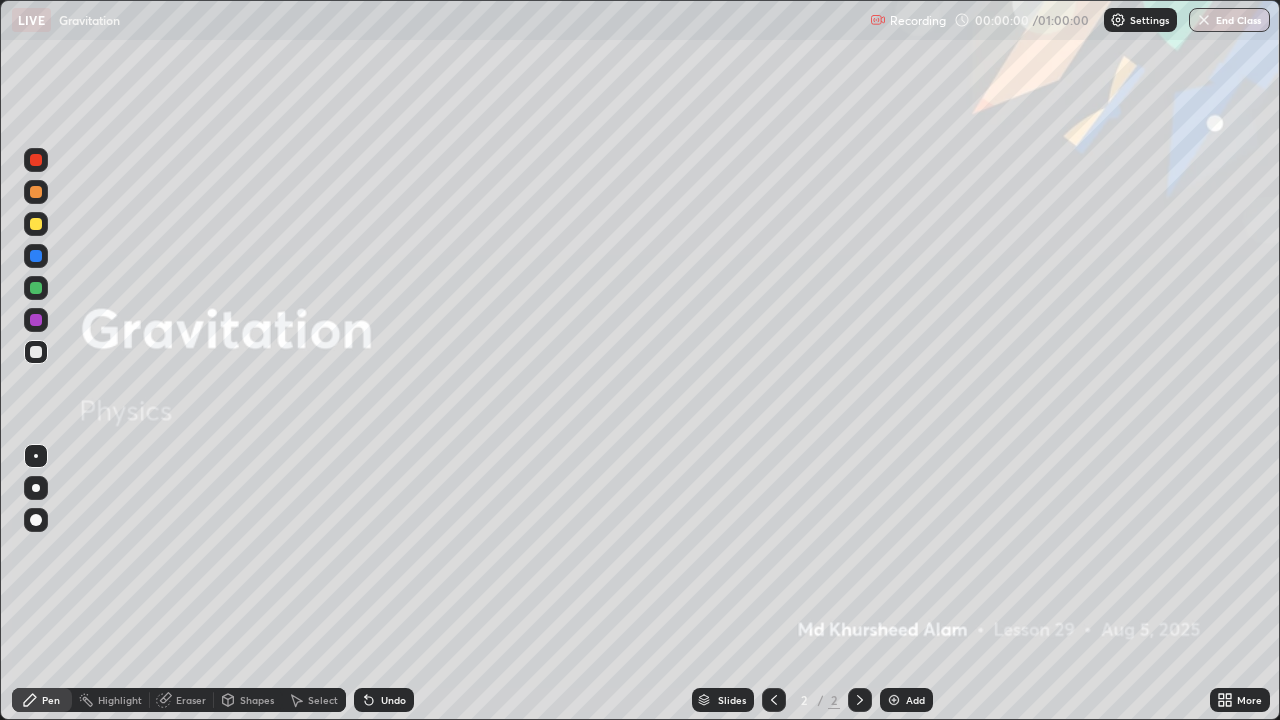 click on "Add" at bounding box center (906, 700) 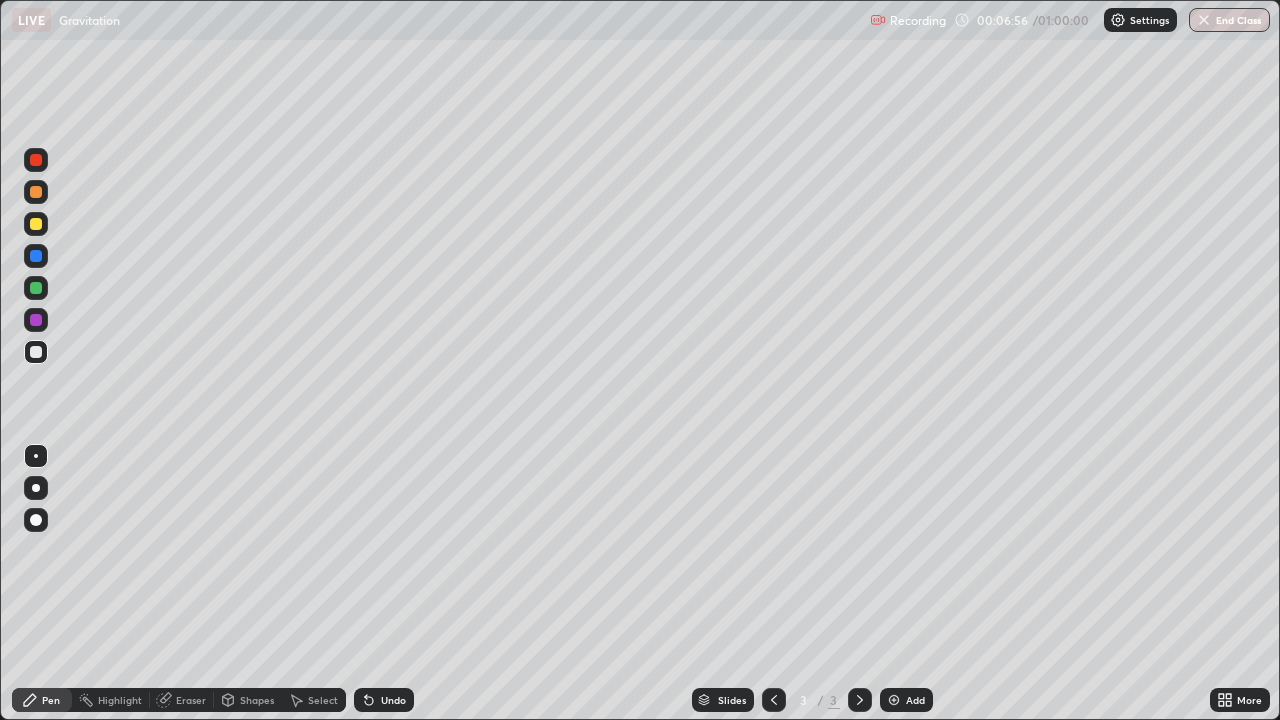 click on "Add" at bounding box center (906, 700) 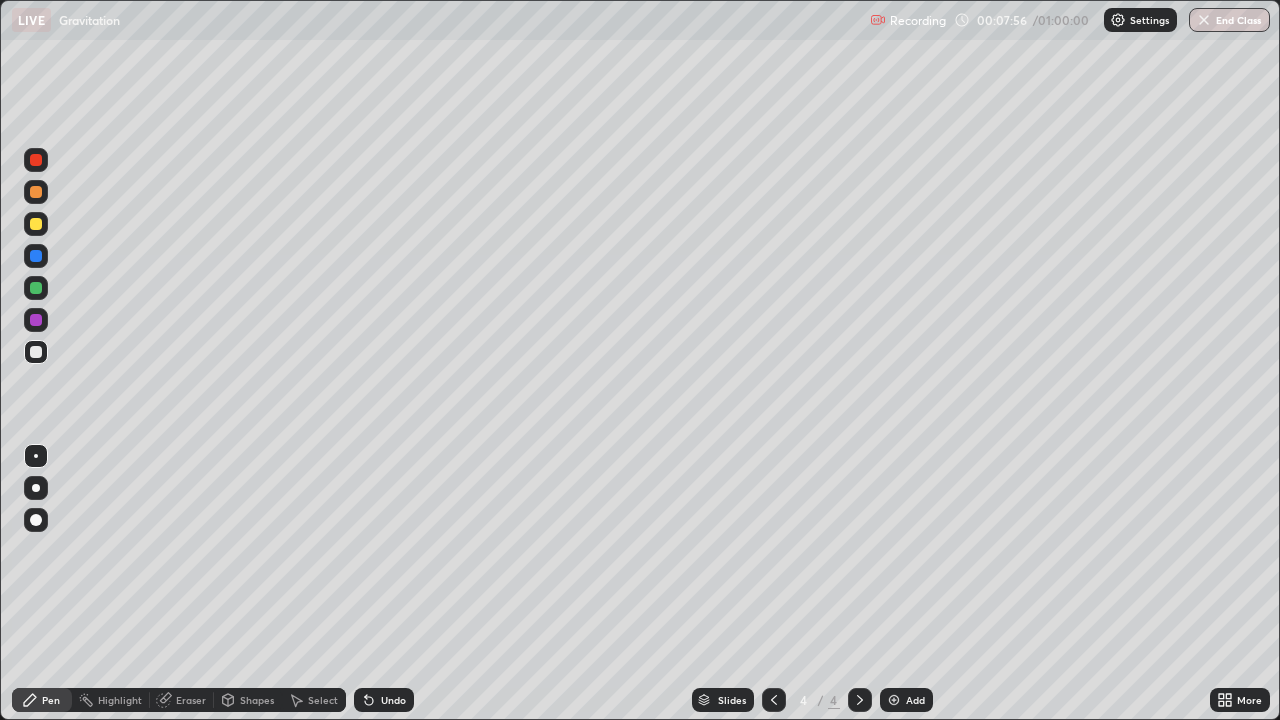 click at bounding box center [36, 256] 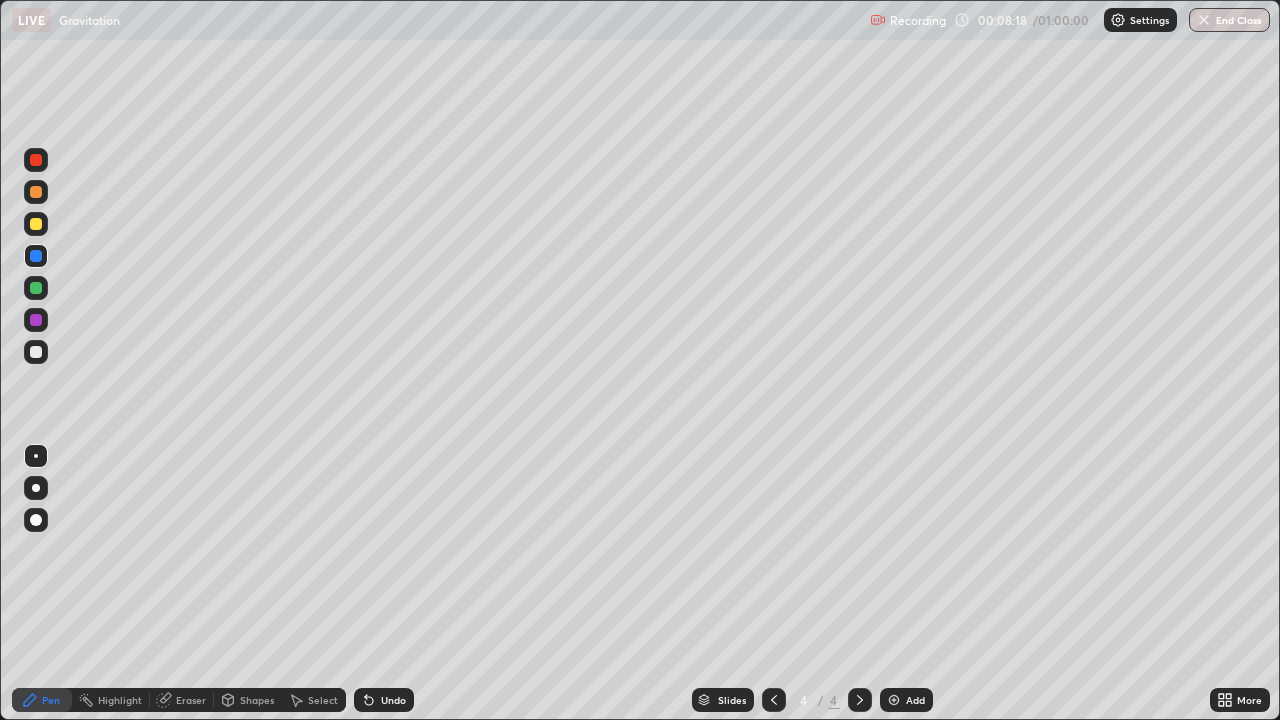 click on "Highlight" at bounding box center (111, 700) 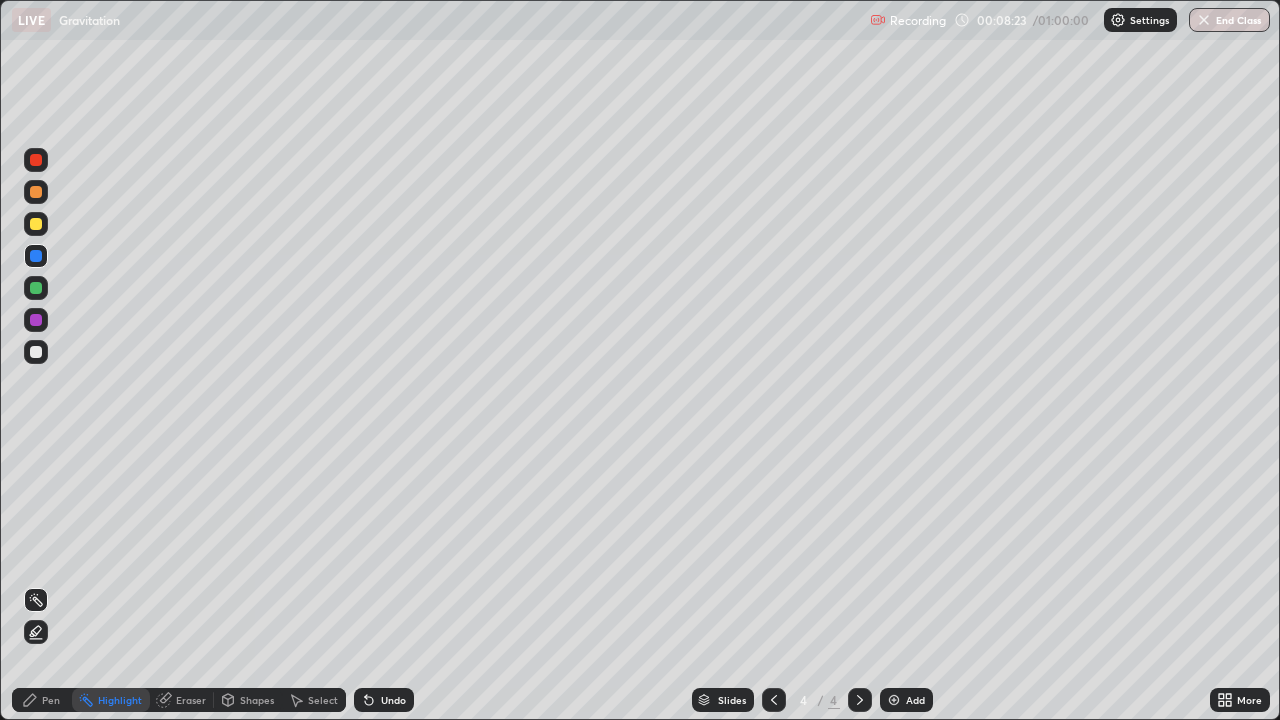 click on "Pen" at bounding box center [42, 700] 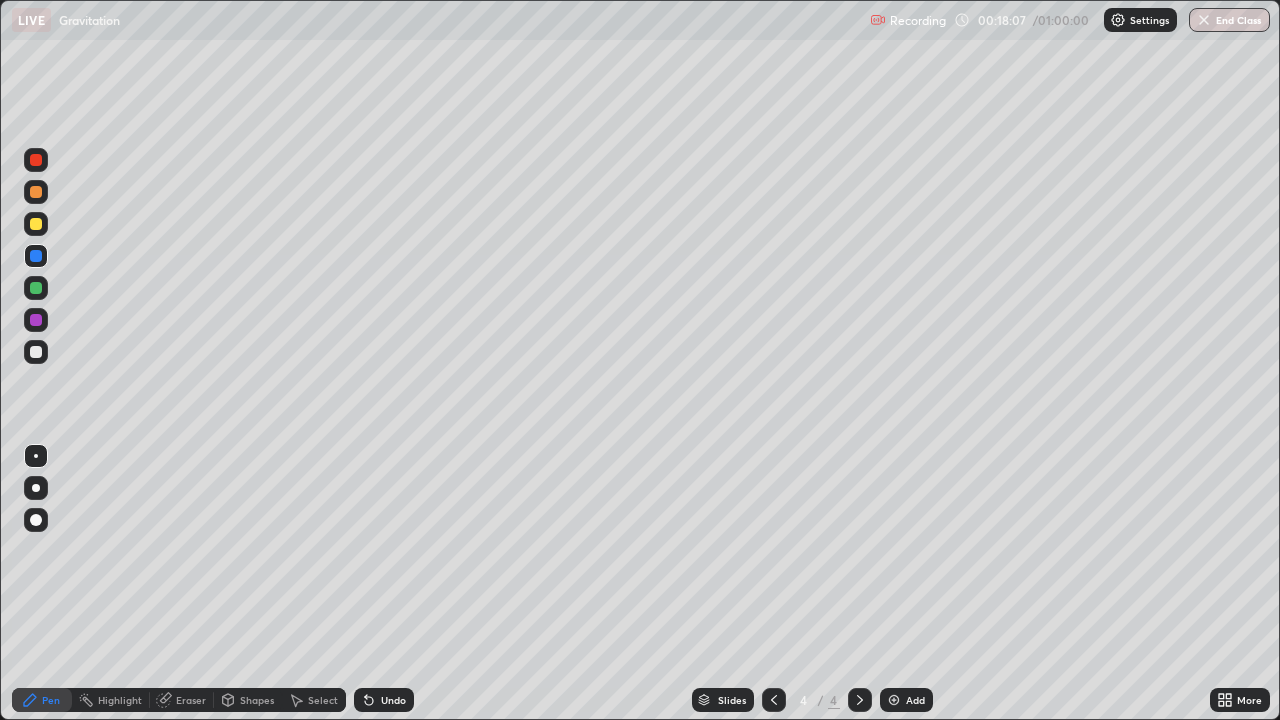 click on "Add" at bounding box center [906, 700] 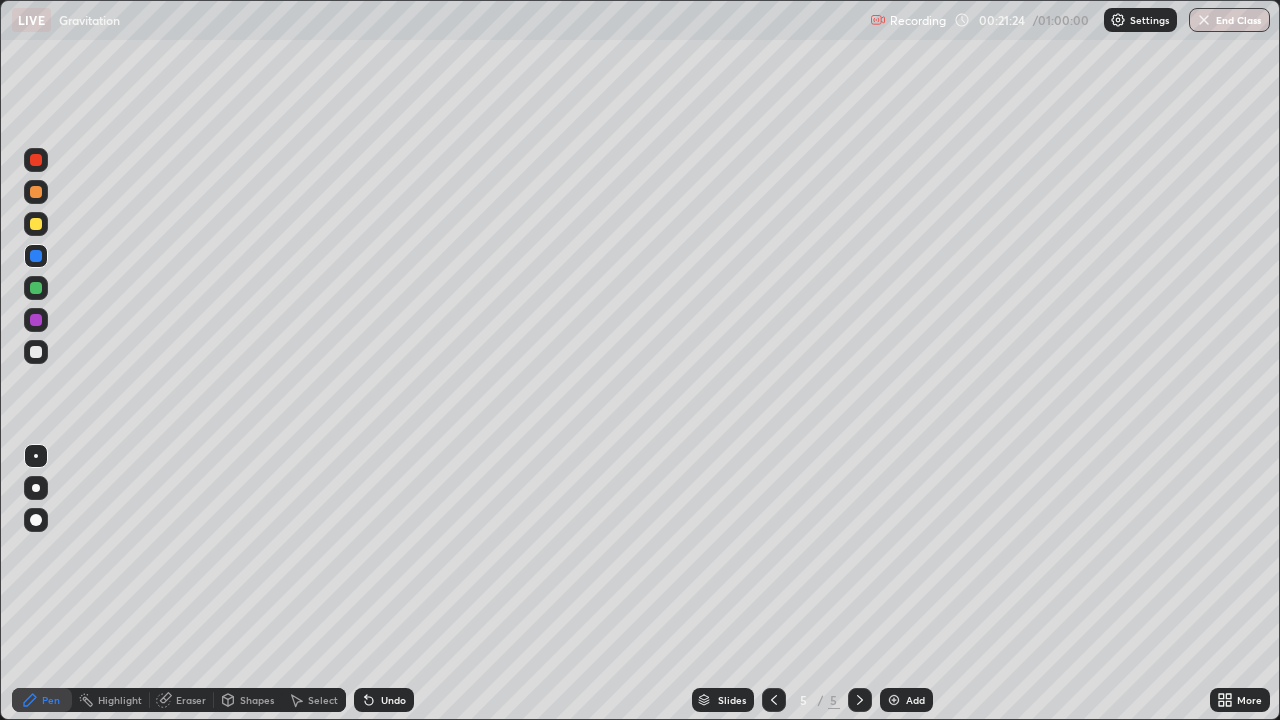 click 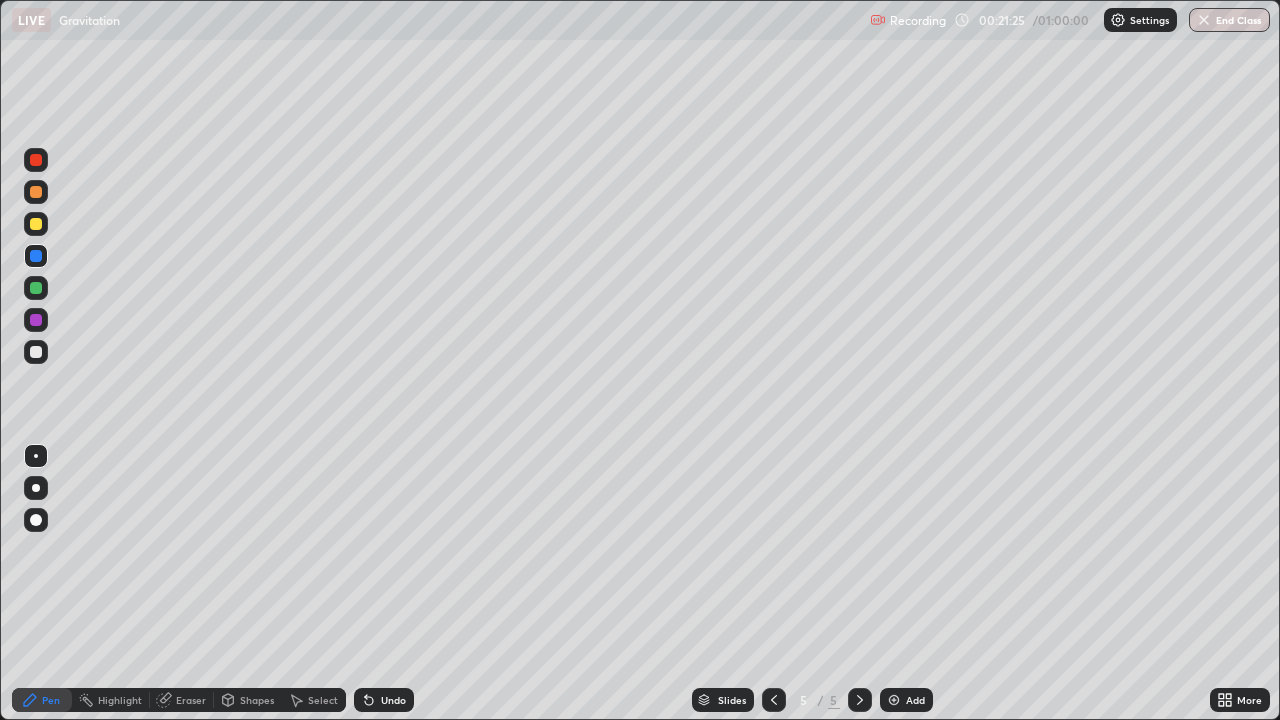click 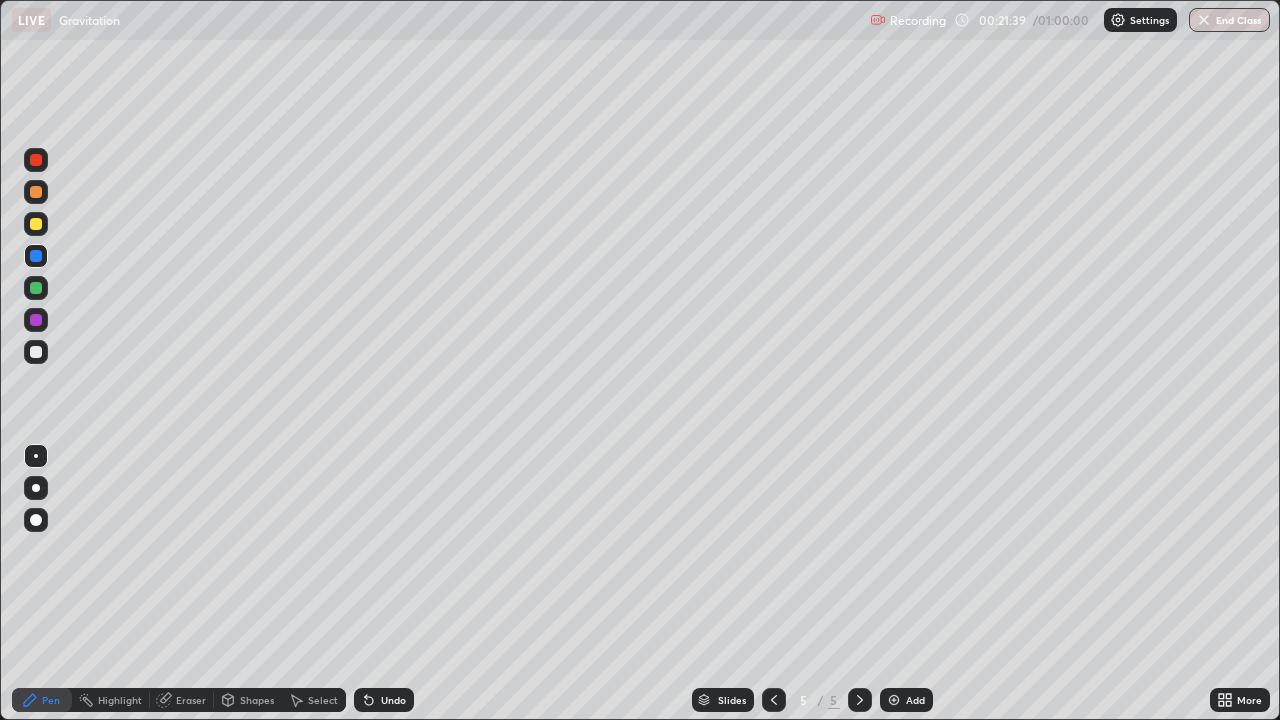 click on "Undo" at bounding box center [393, 700] 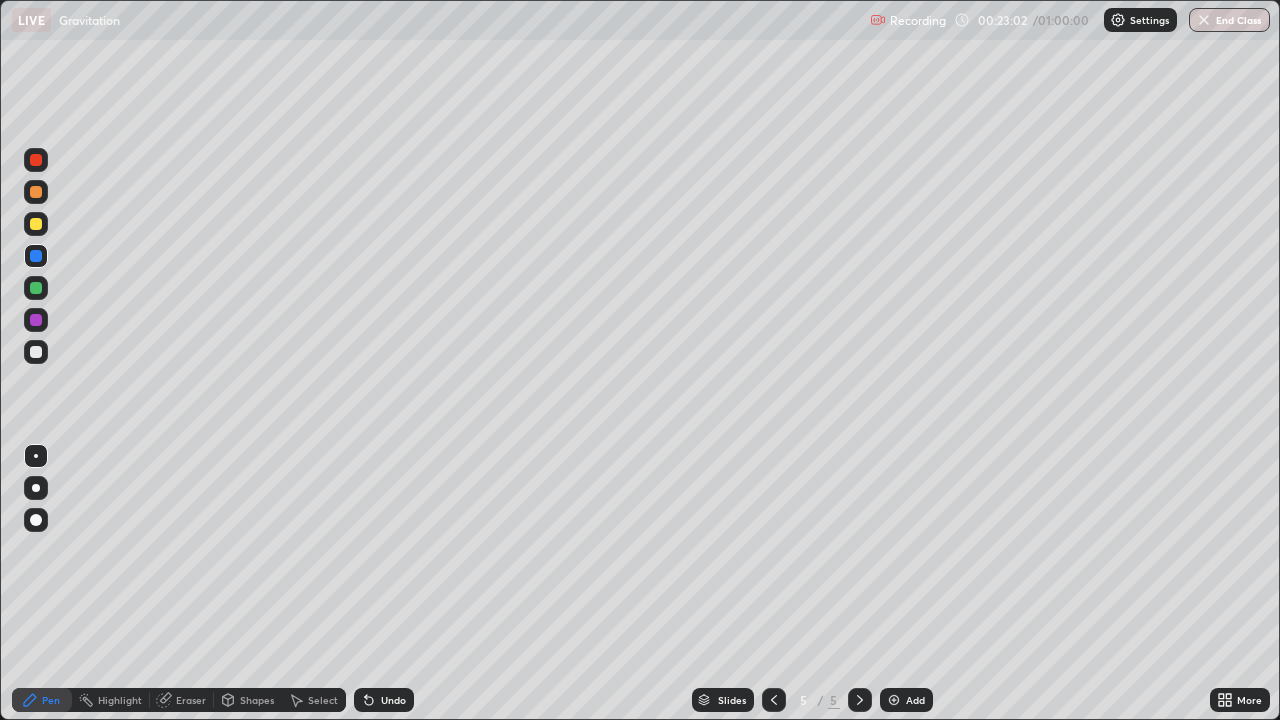 click on "Add" at bounding box center (915, 700) 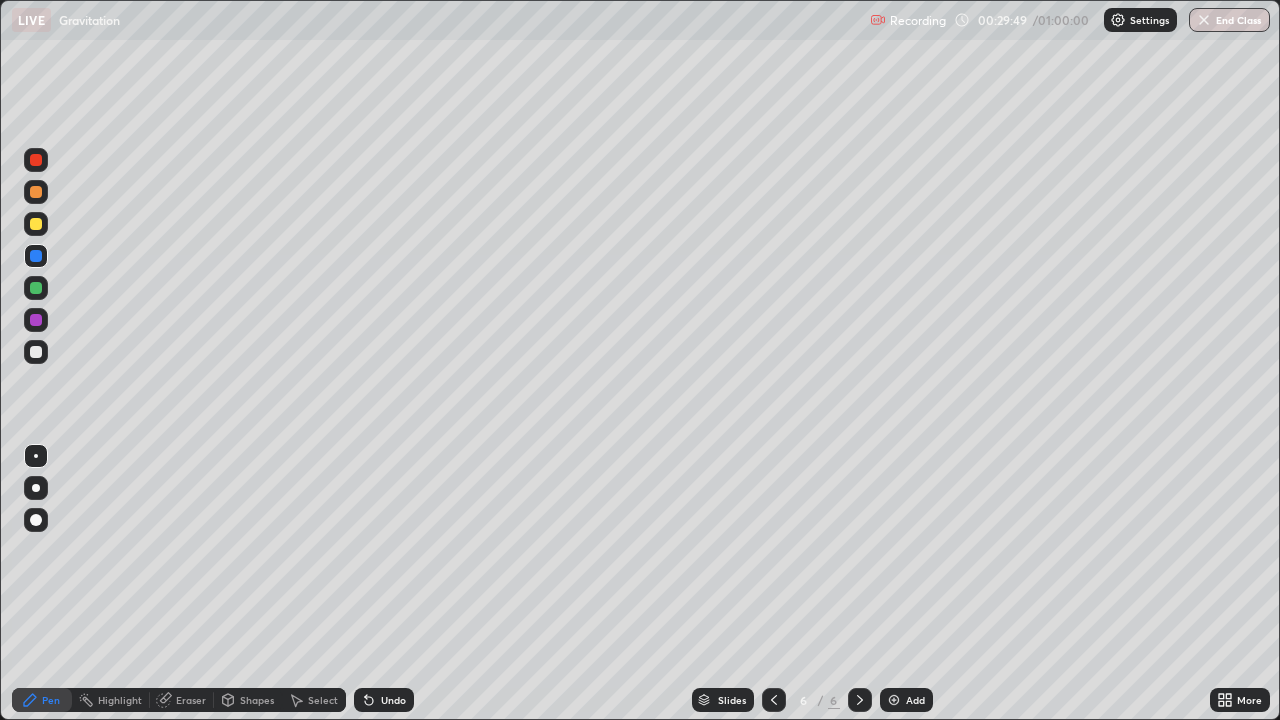click at bounding box center [894, 700] 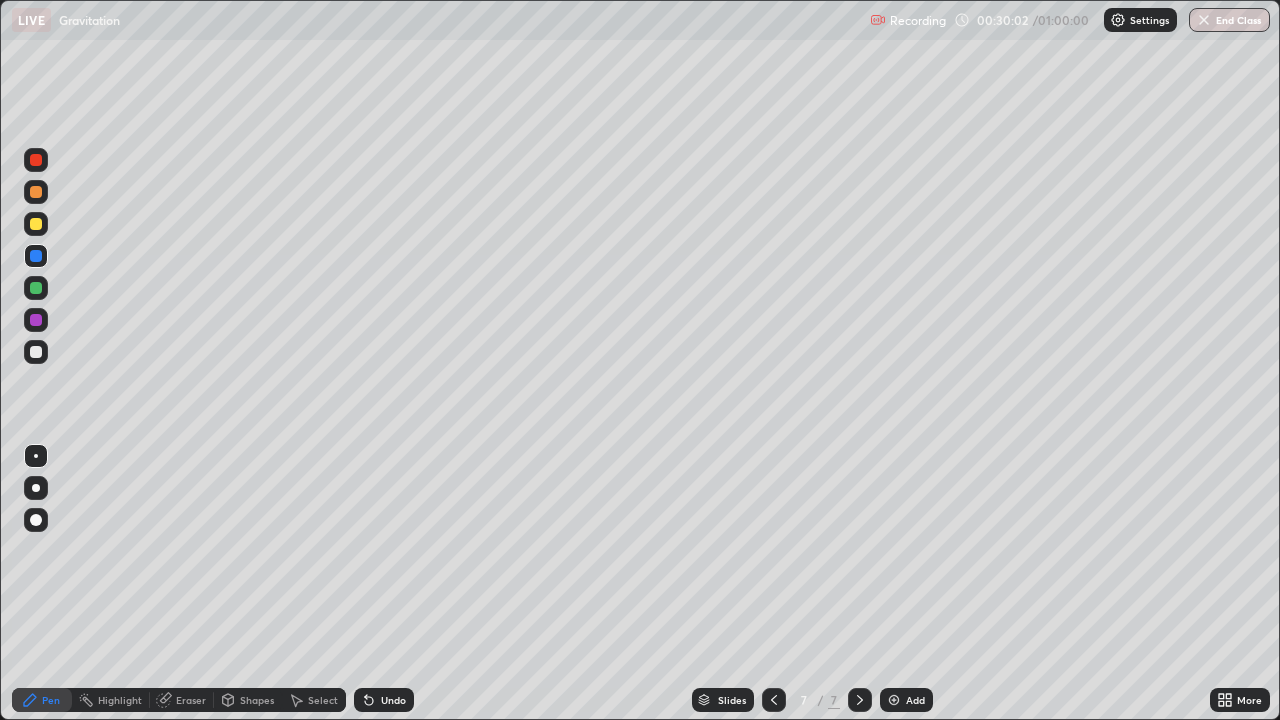 click on "Select" at bounding box center (314, 700) 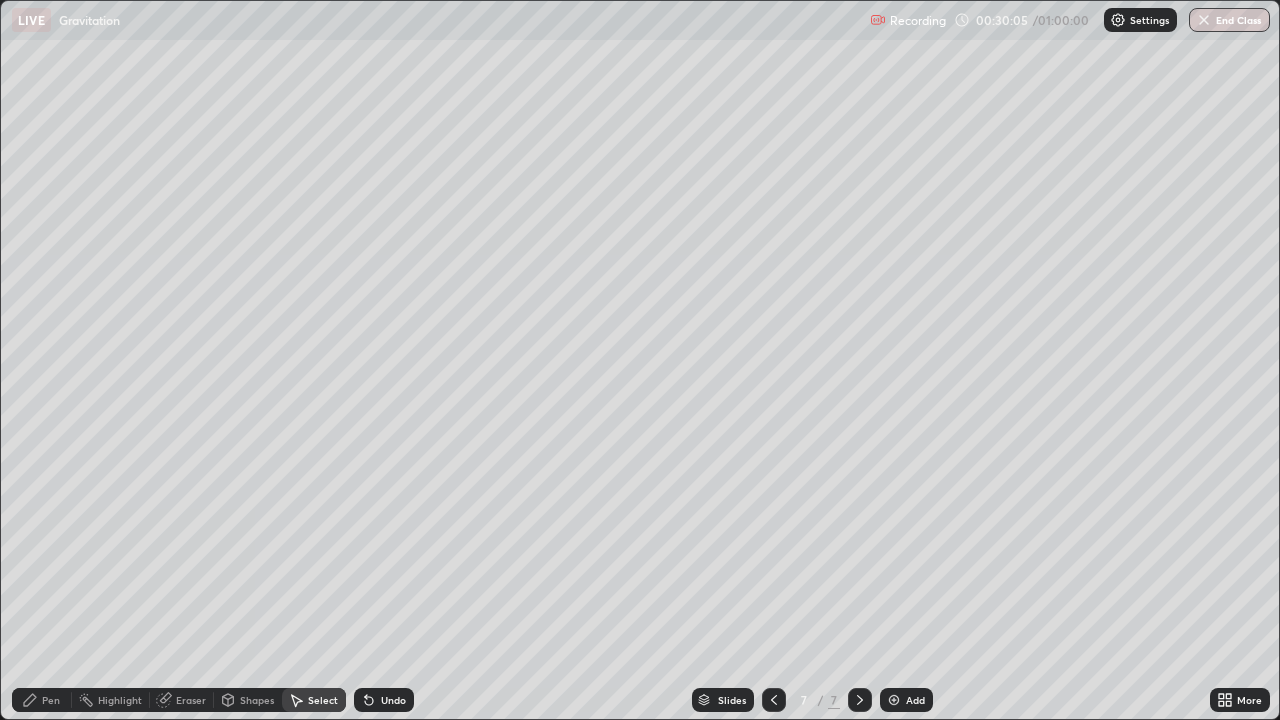 click on "Undo" at bounding box center [393, 700] 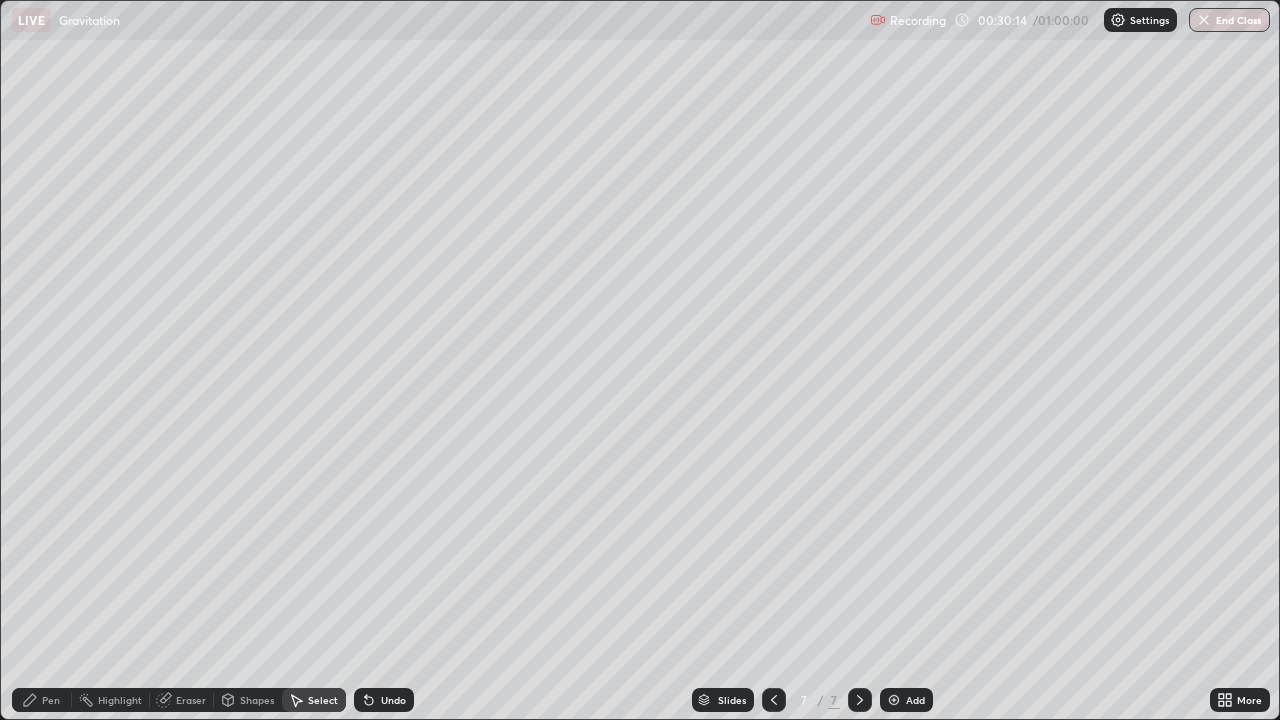 click on "Pen" at bounding box center [42, 700] 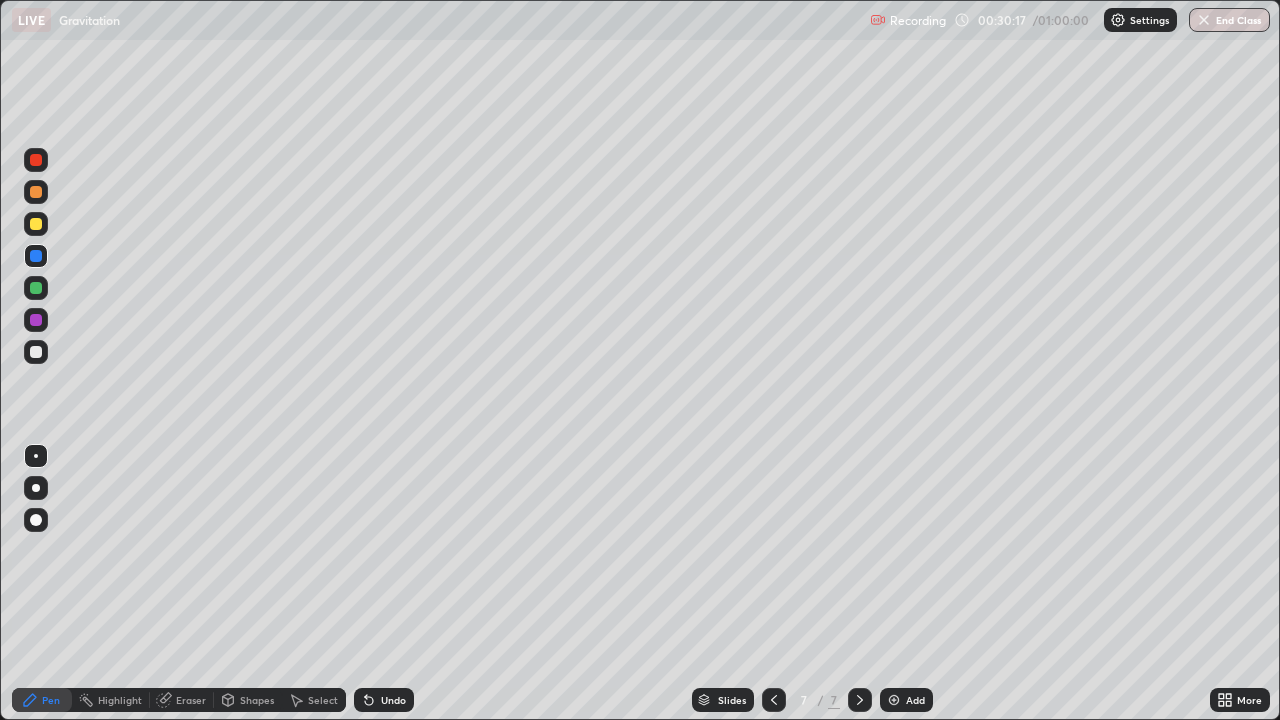 click on "Shapes" at bounding box center [257, 700] 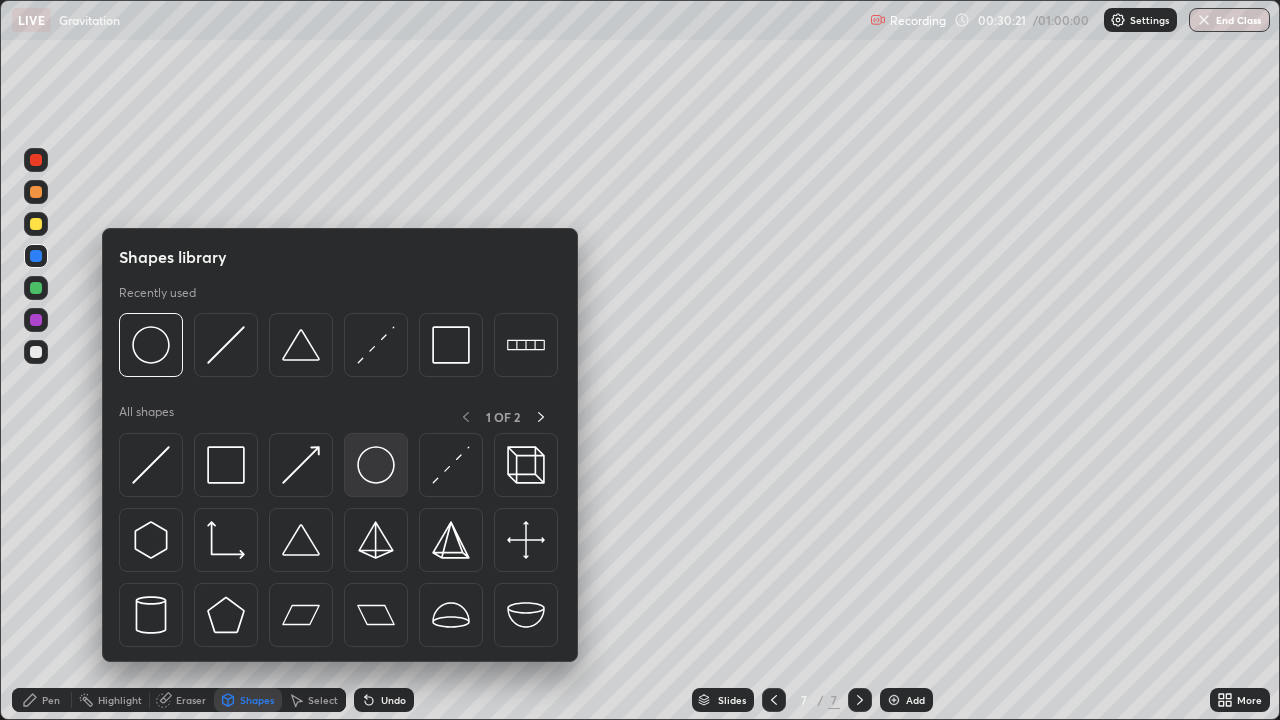 click at bounding box center [376, 465] 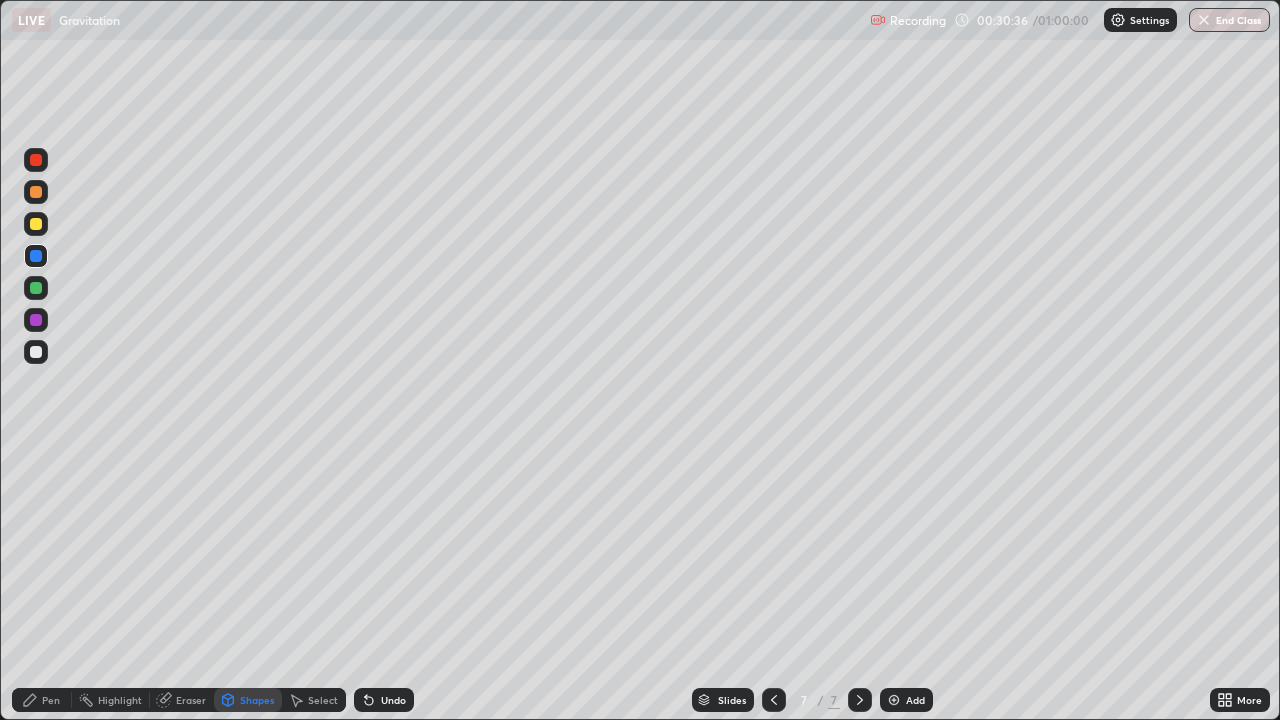 click 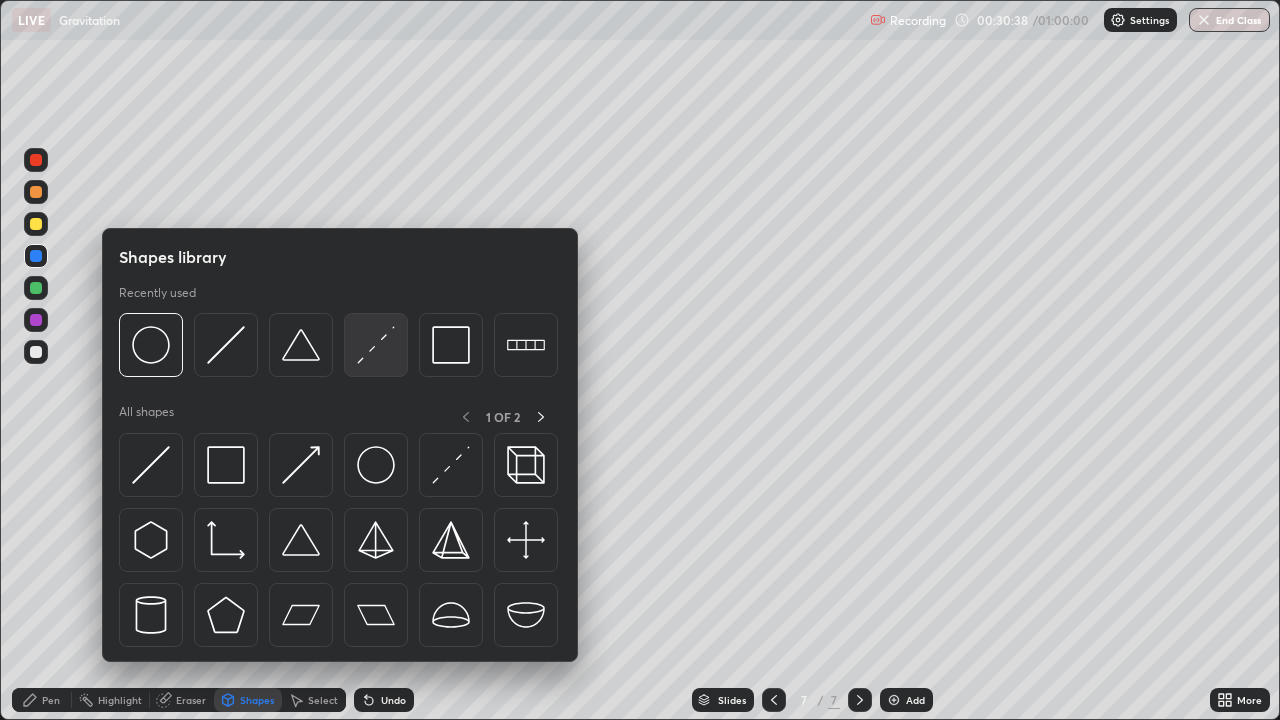 click at bounding box center [376, 345] 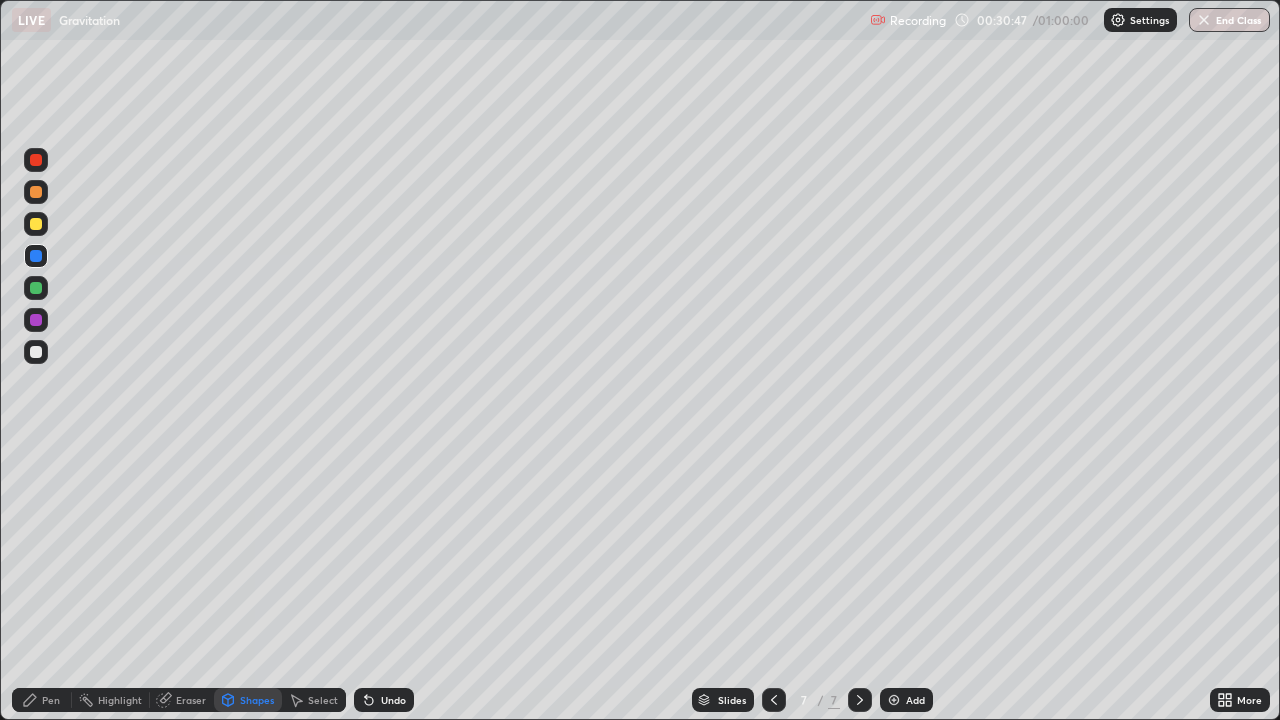 click on "Shapes" at bounding box center [257, 700] 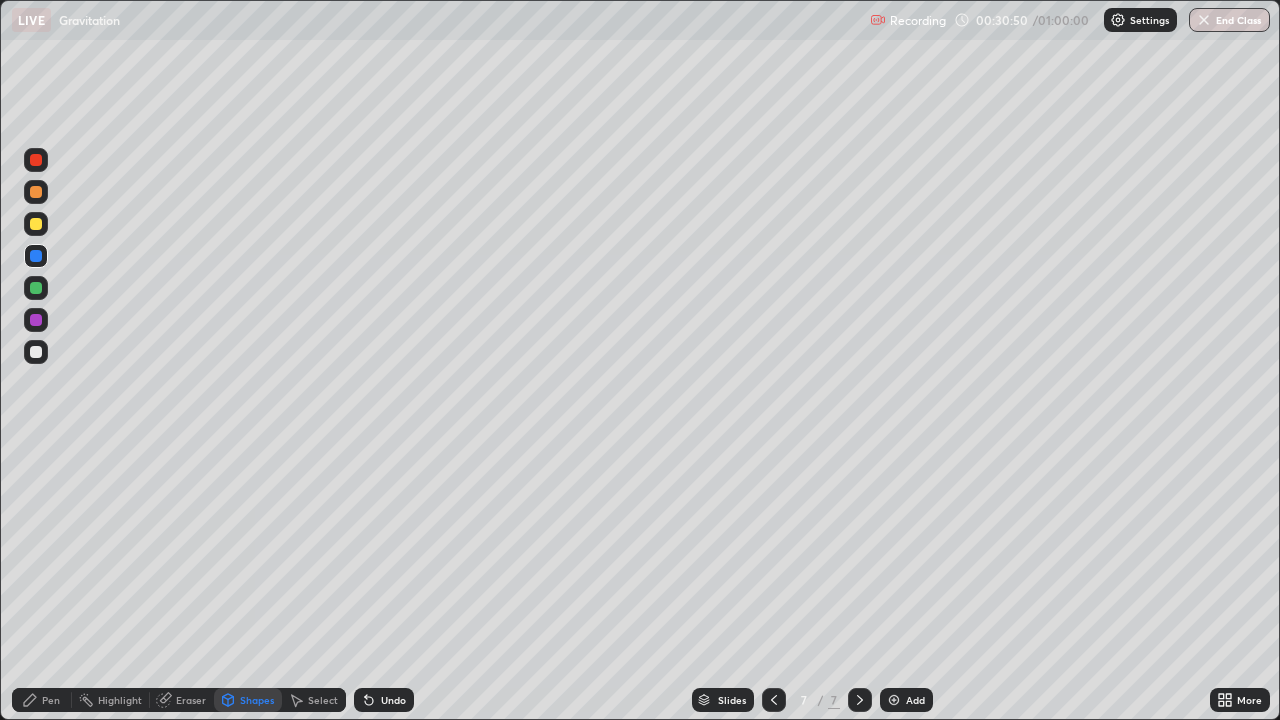 click at bounding box center [36, 352] 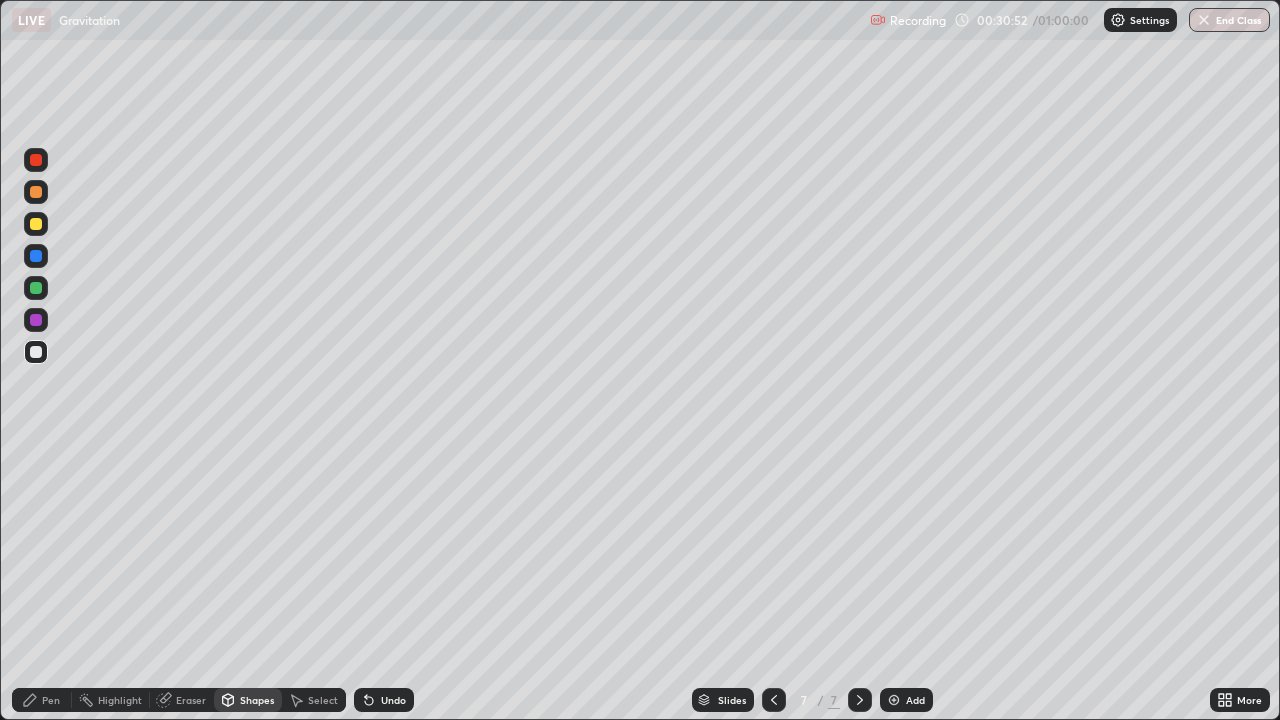 click 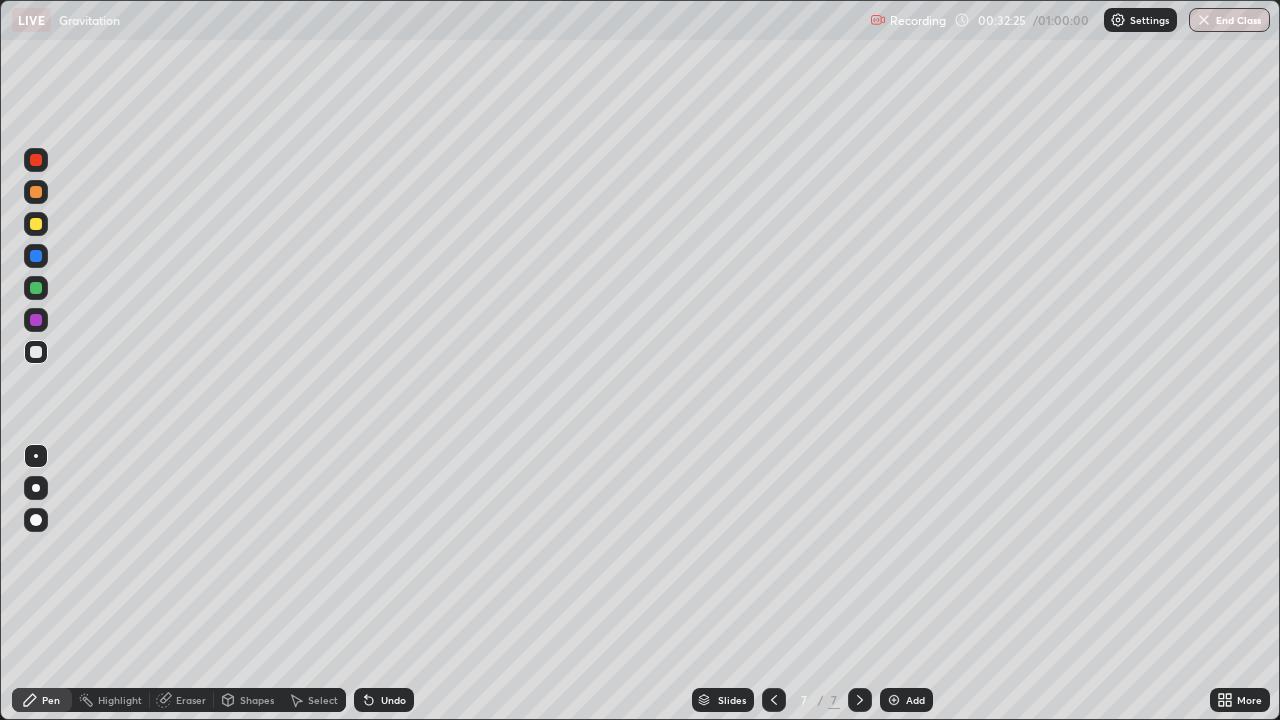click on "Undo" at bounding box center (384, 700) 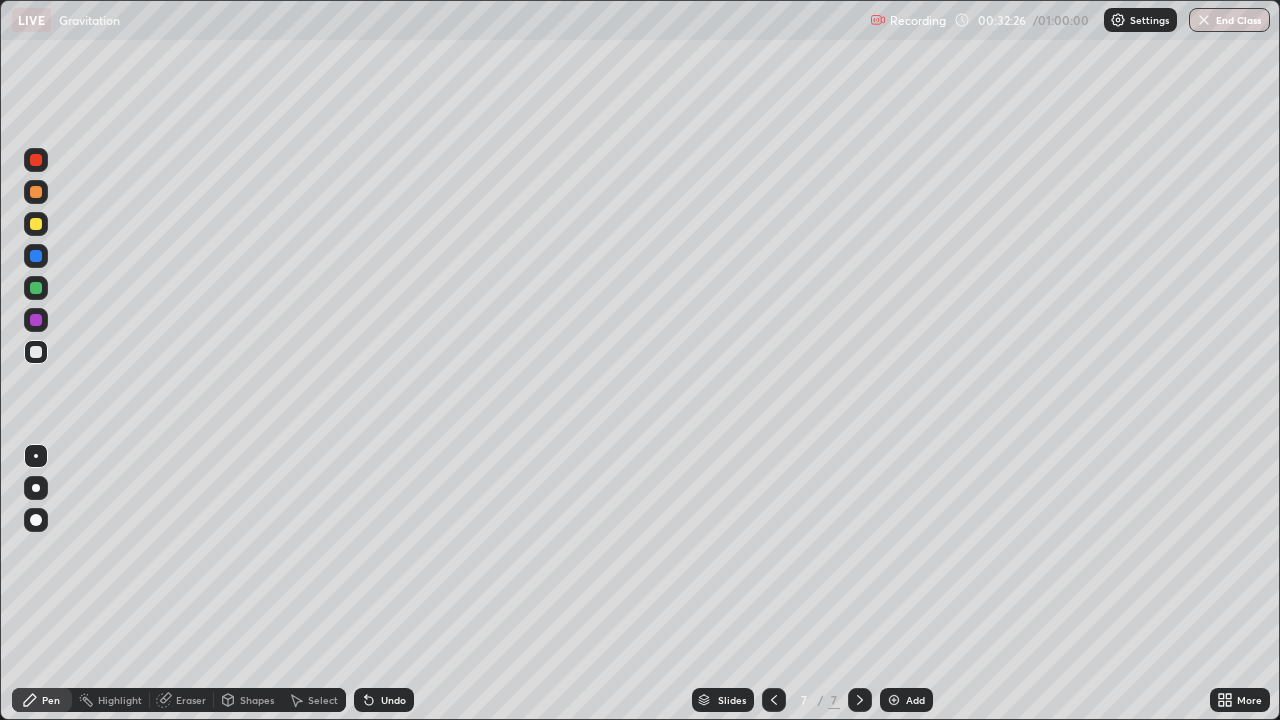 click on "Undo" at bounding box center (384, 700) 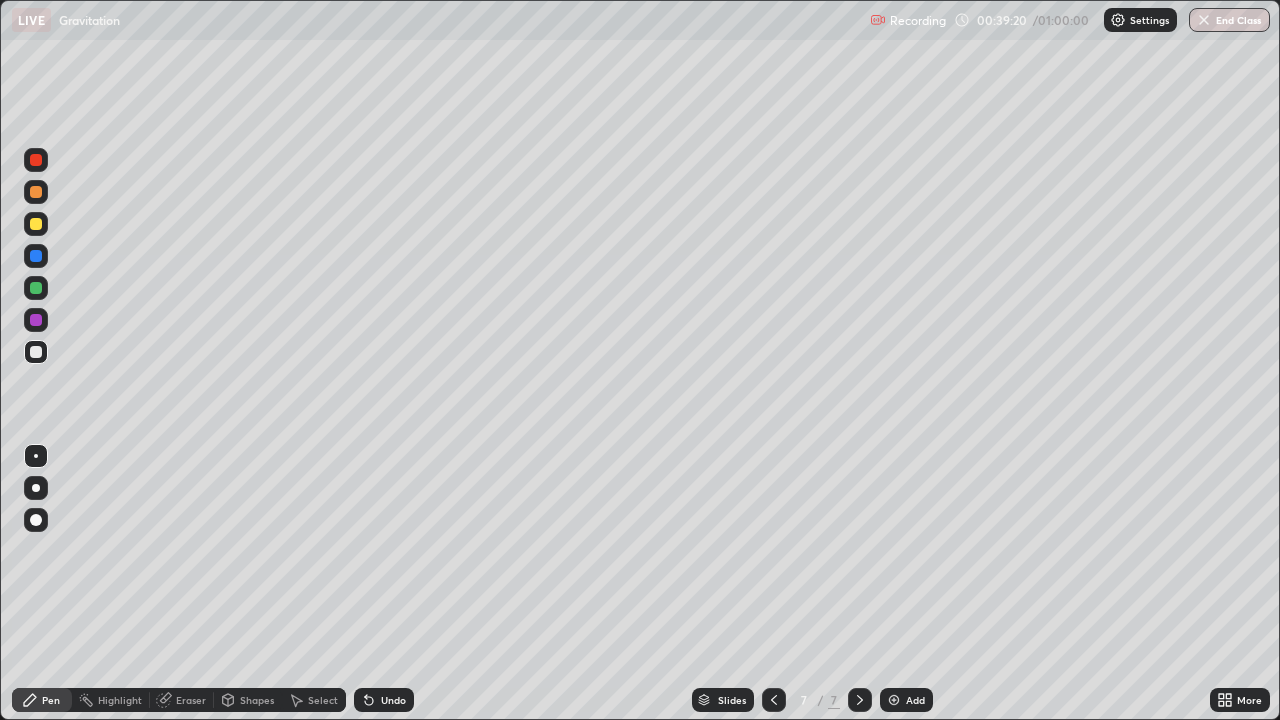 click at bounding box center [894, 700] 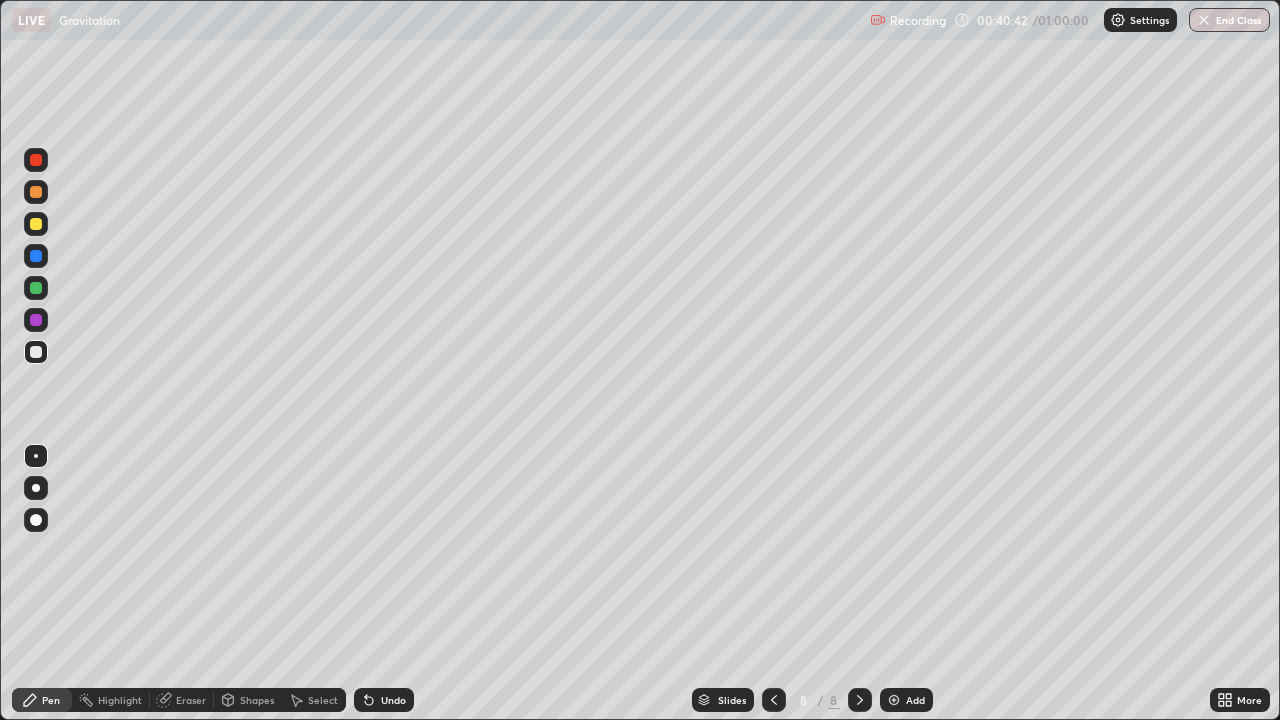 click on "Undo" at bounding box center [393, 700] 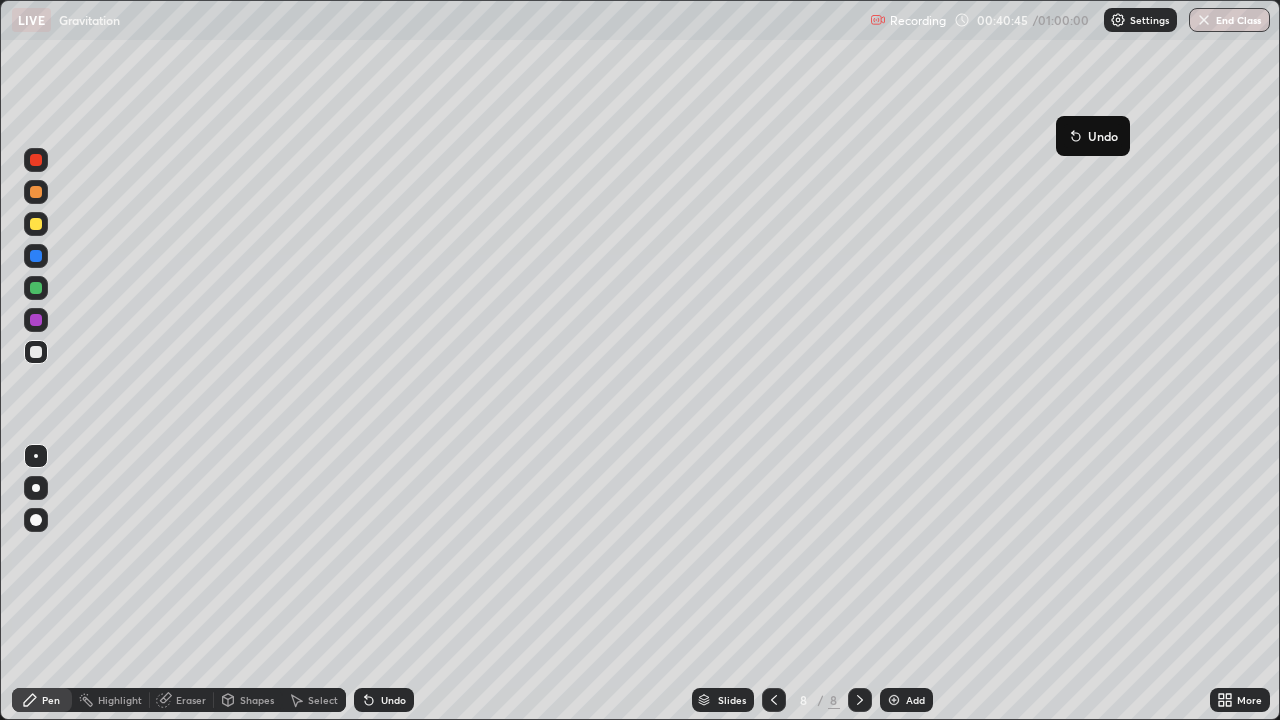 click 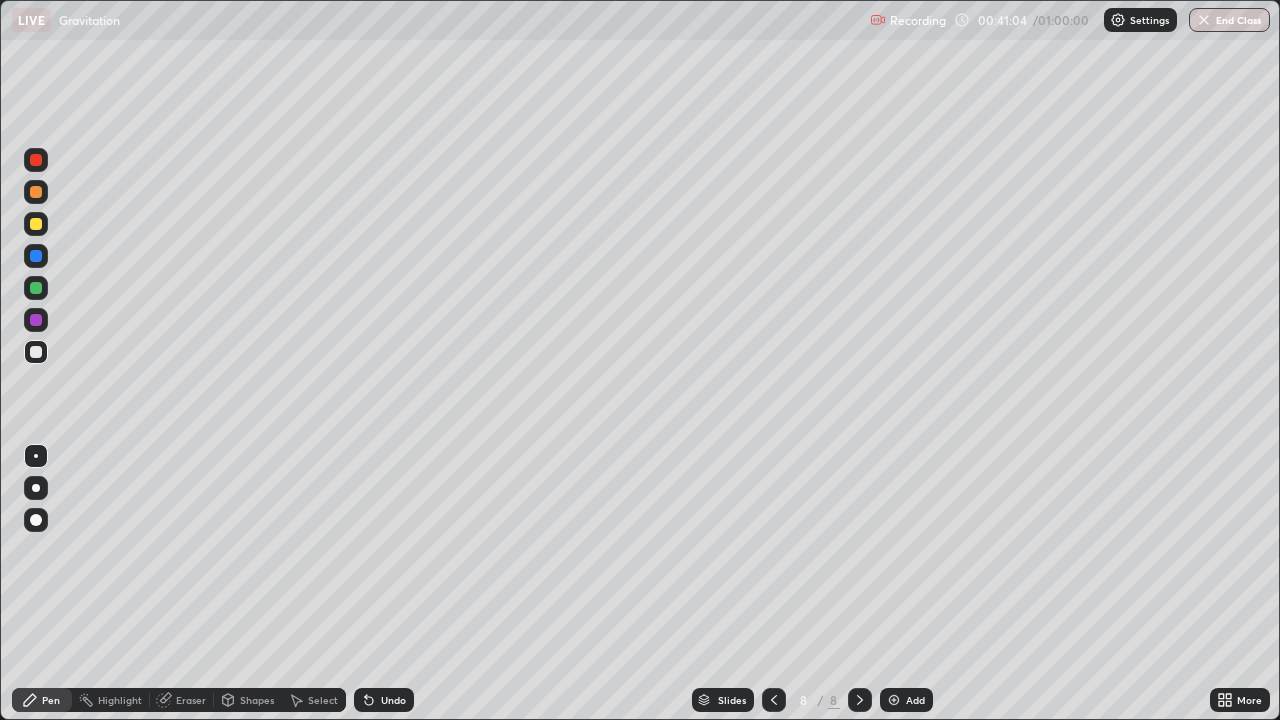 click 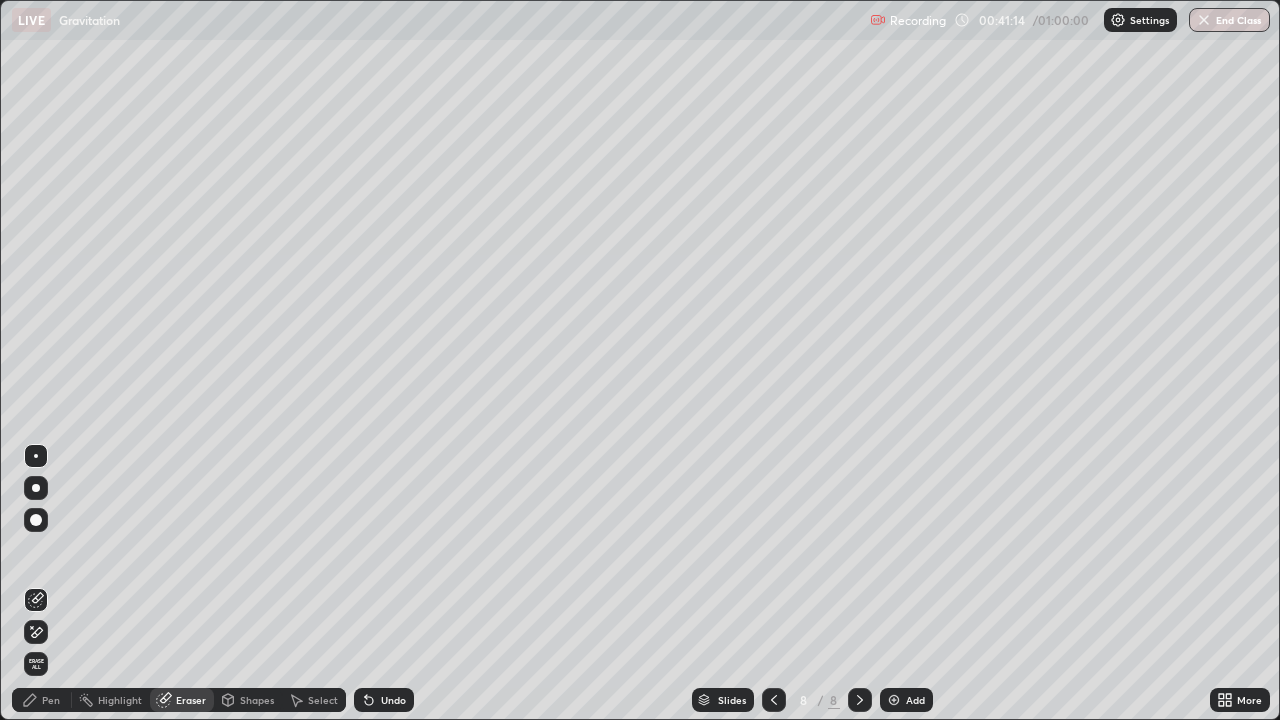 click on "Pen" at bounding box center (51, 700) 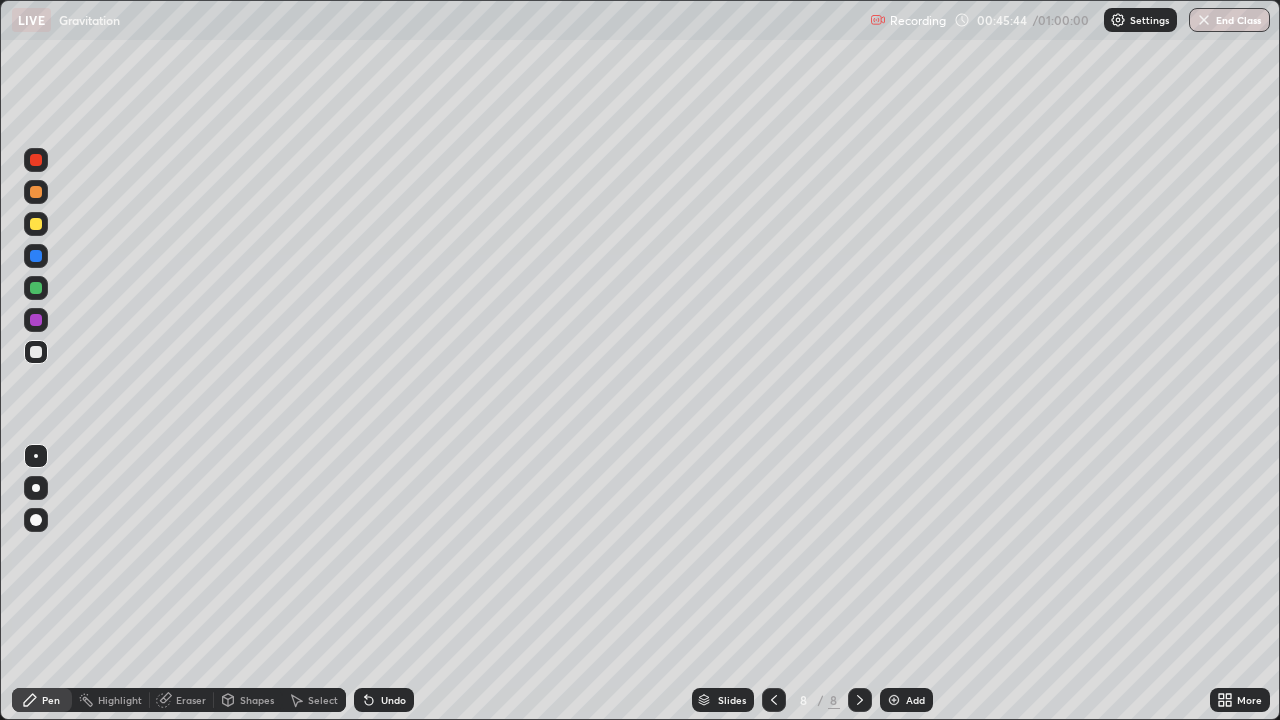 click at bounding box center (894, 700) 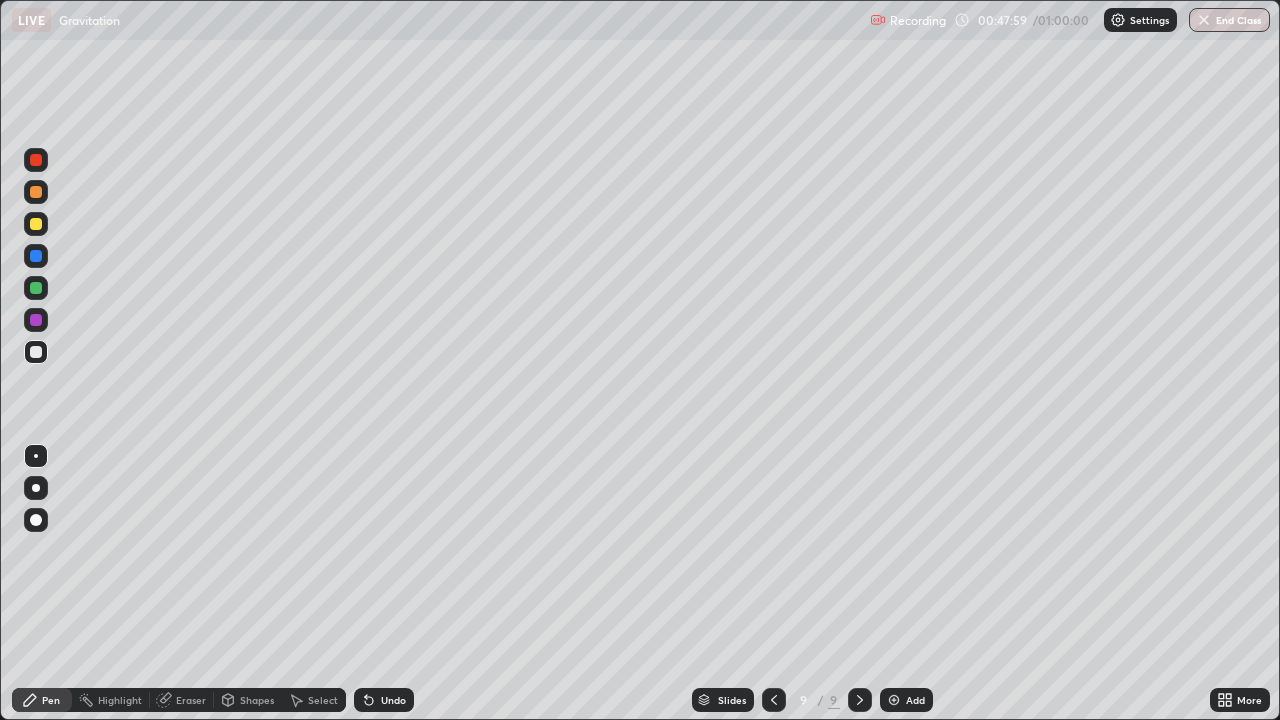 click on "Undo" at bounding box center (384, 700) 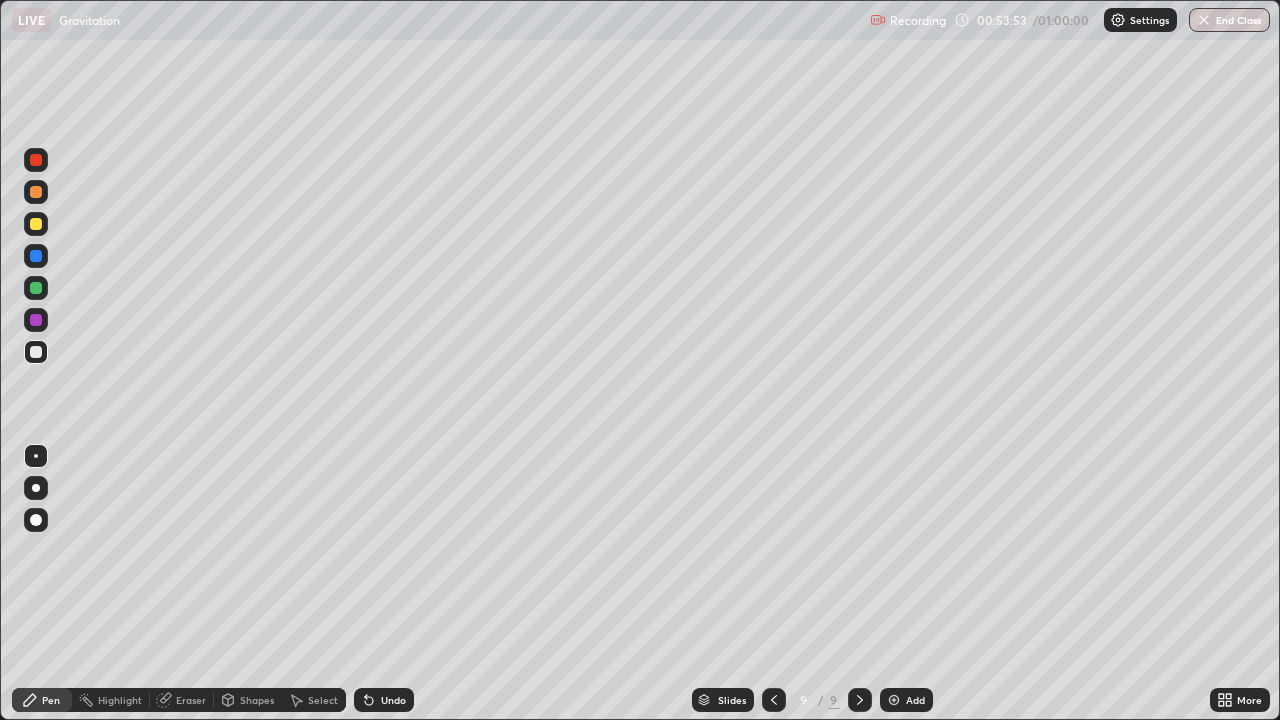 click on "Undo" at bounding box center [393, 700] 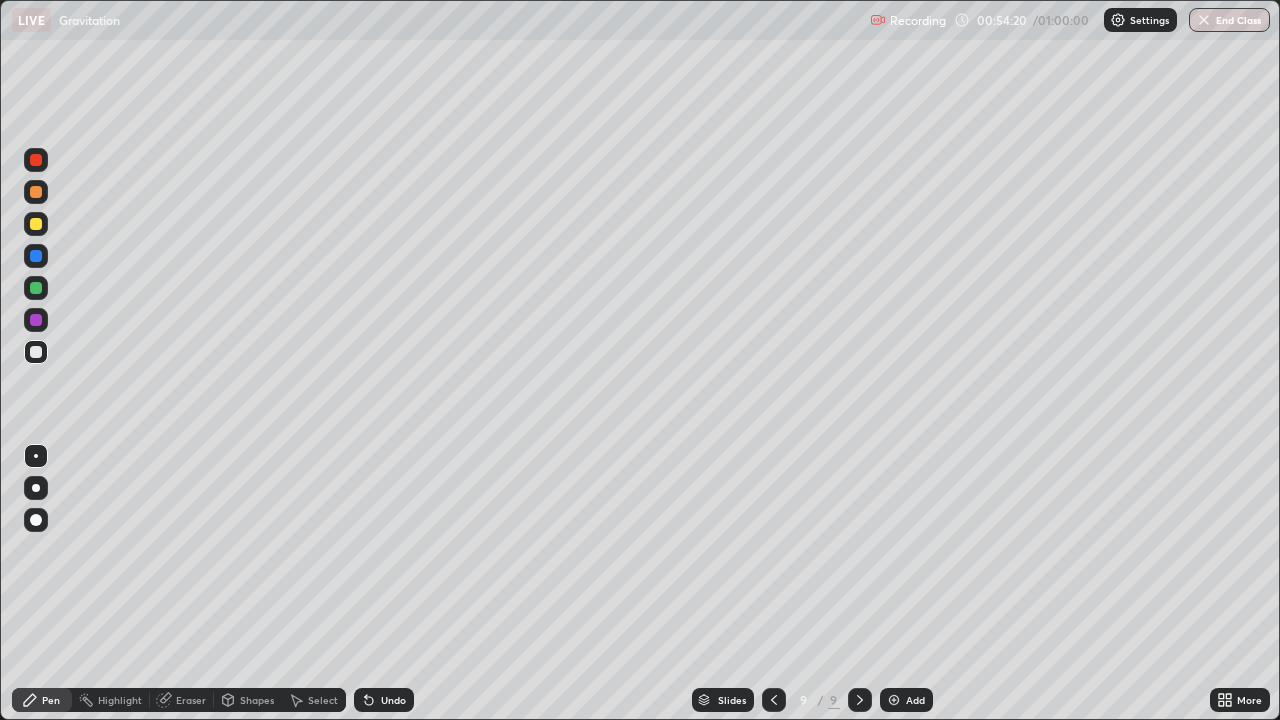 click on "Undo" at bounding box center [393, 700] 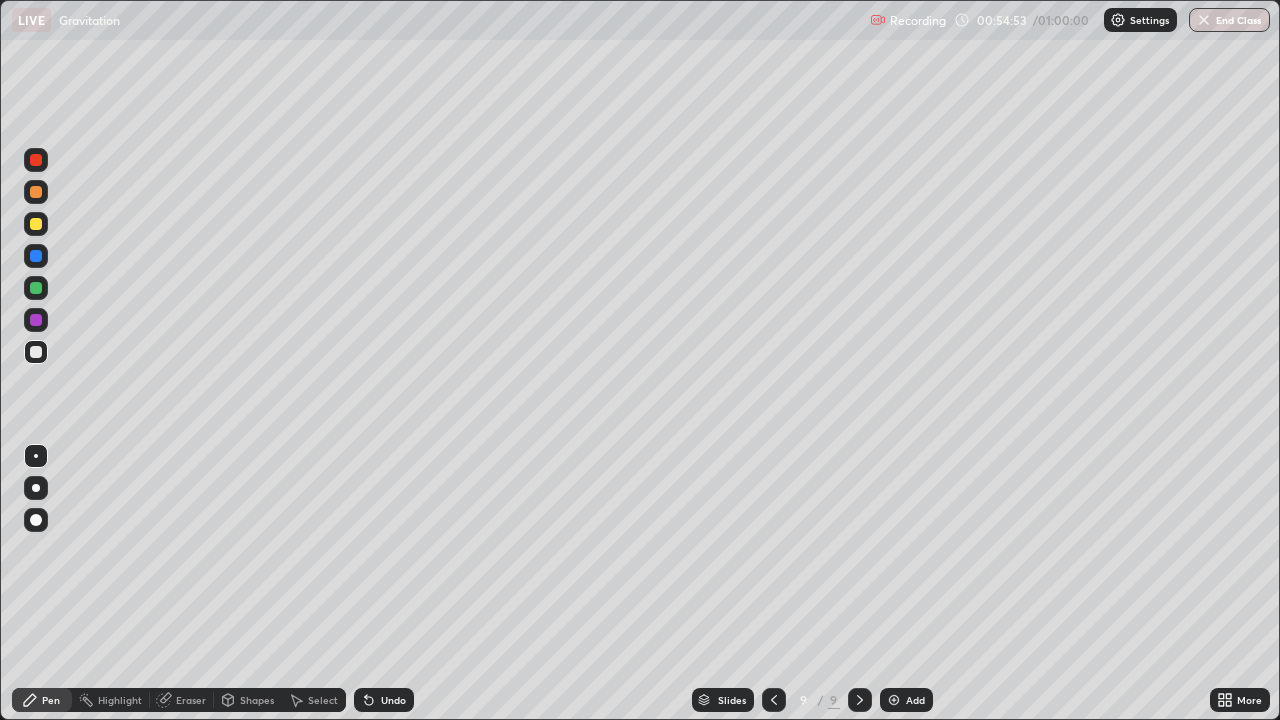 click on "End Class" at bounding box center [1229, 20] 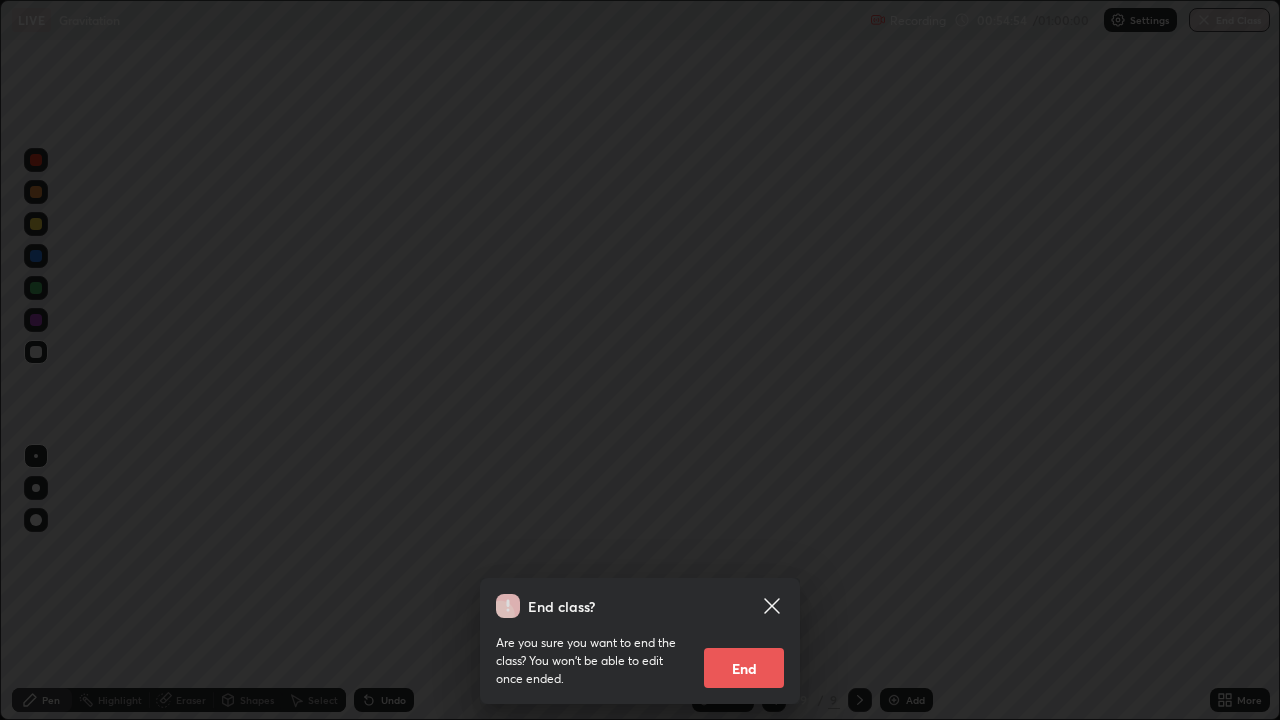 click on "End" at bounding box center (744, 668) 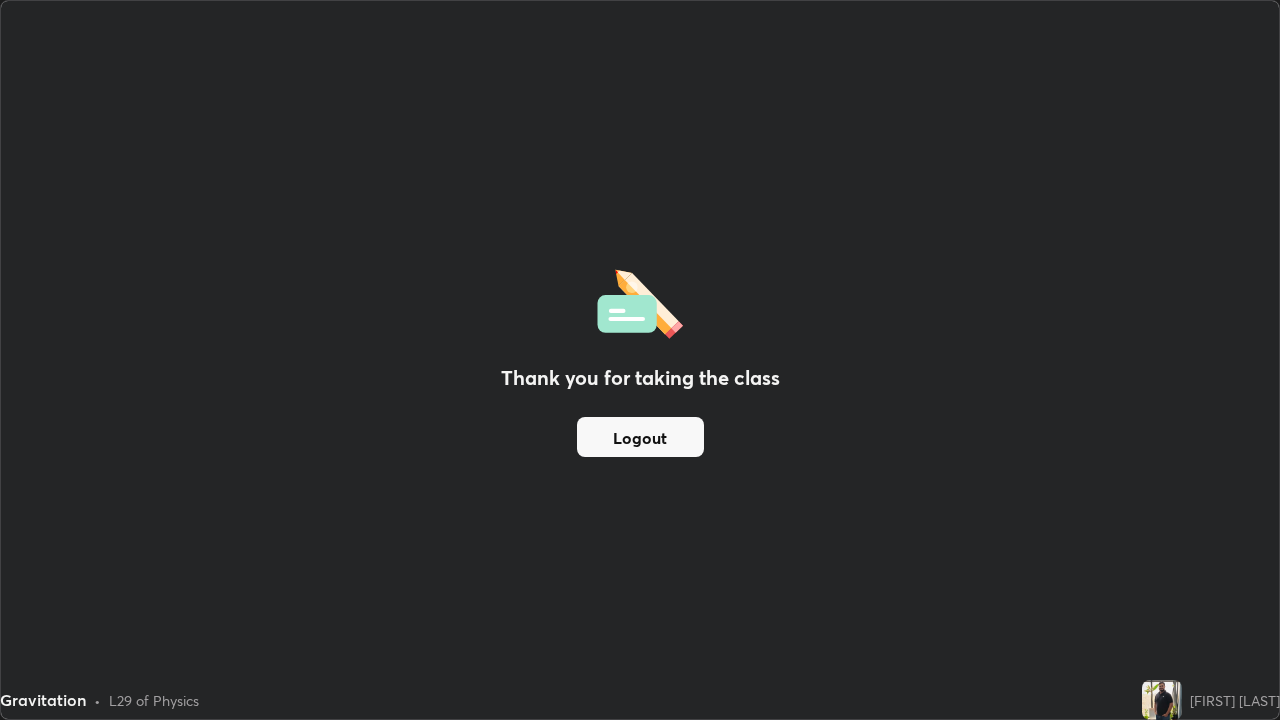 click on "Logout" at bounding box center [640, 437] 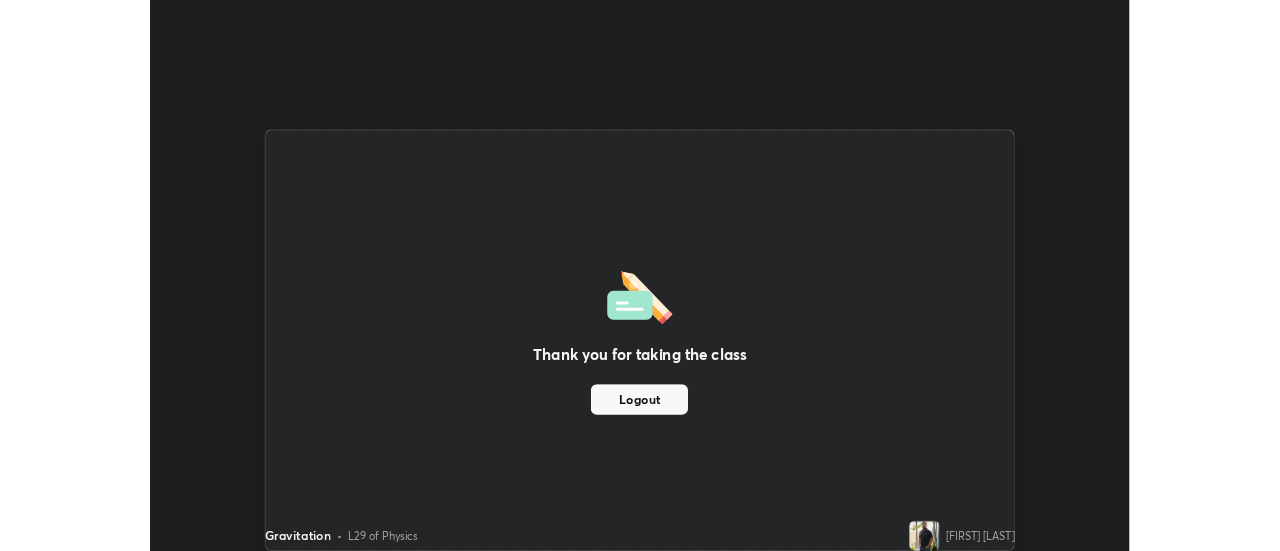 scroll, scrollTop: 551, scrollLeft: 1280, axis: both 